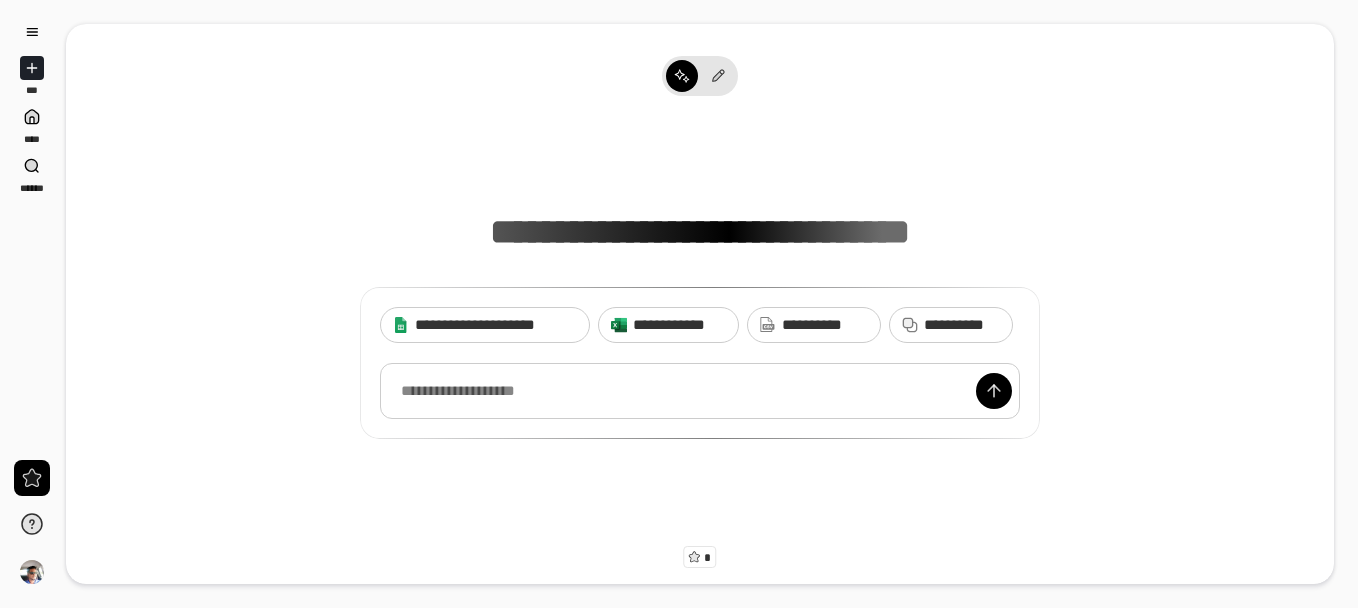 scroll, scrollTop: 0, scrollLeft: 0, axis: both 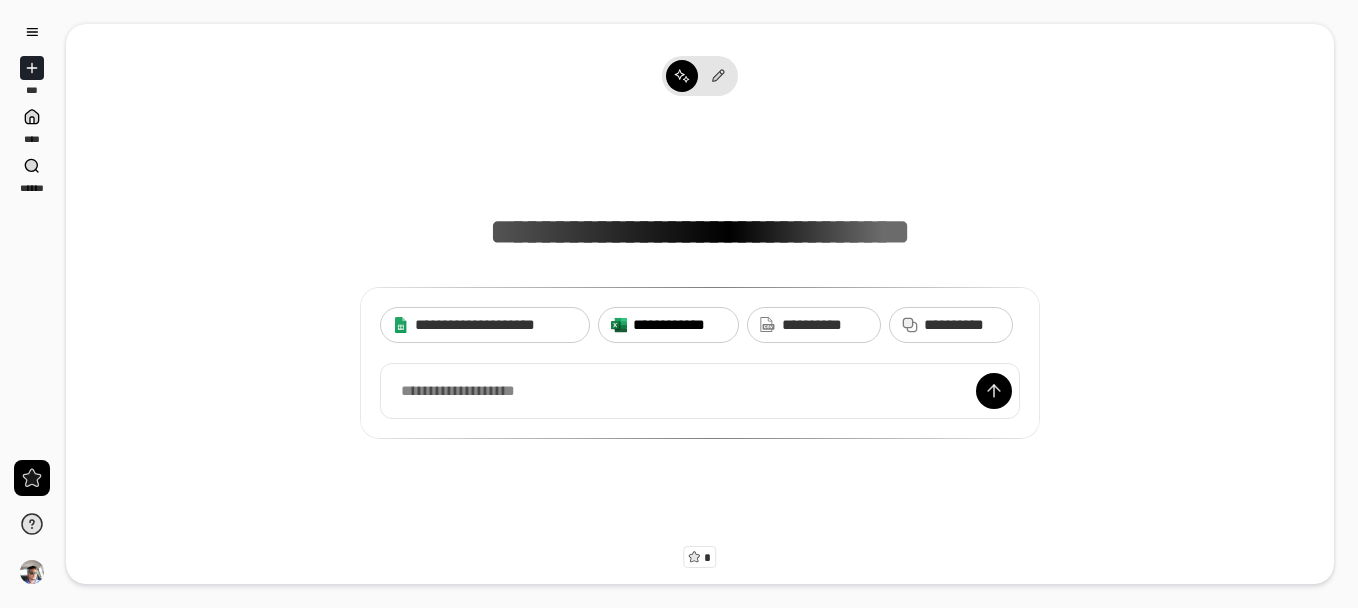 click on "**********" at bounding box center [679, 325] 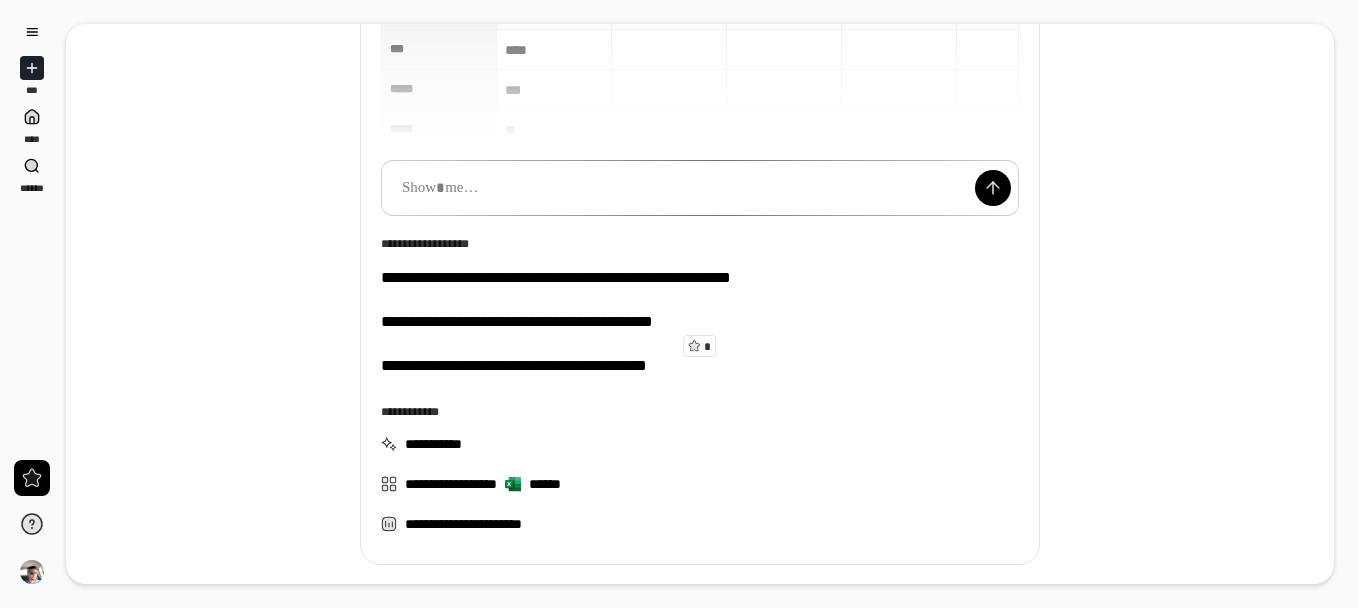 scroll, scrollTop: 300, scrollLeft: 0, axis: vertical 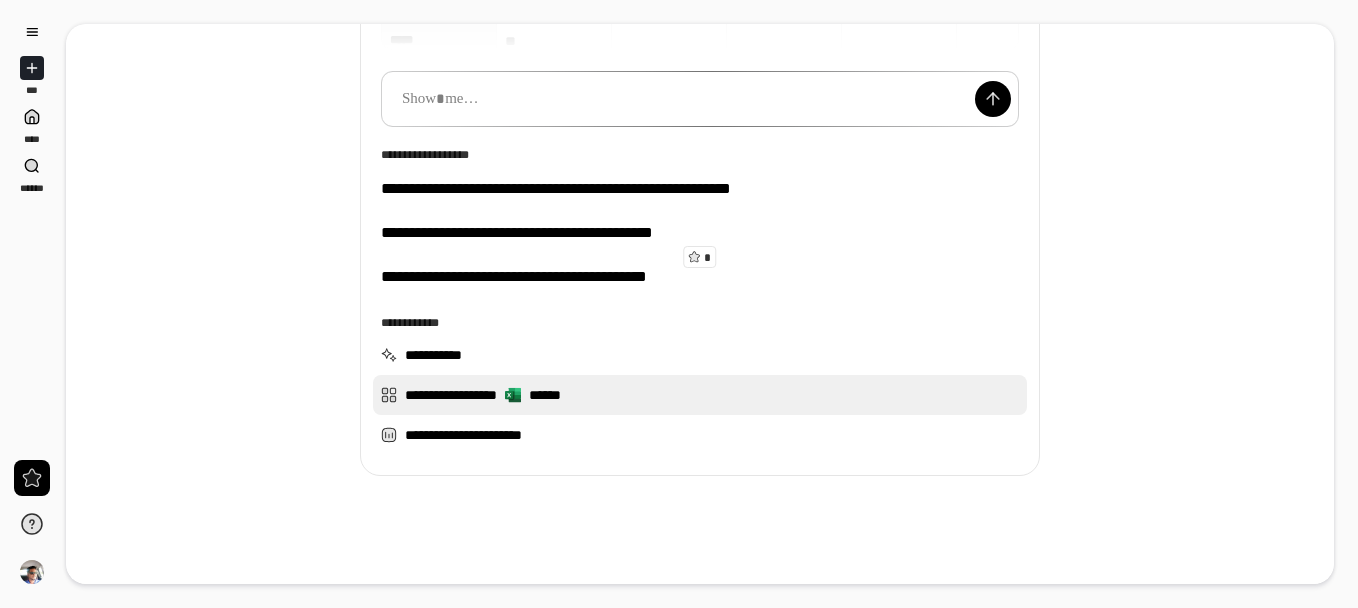 click on "**********" at bounding box center (700, 395) 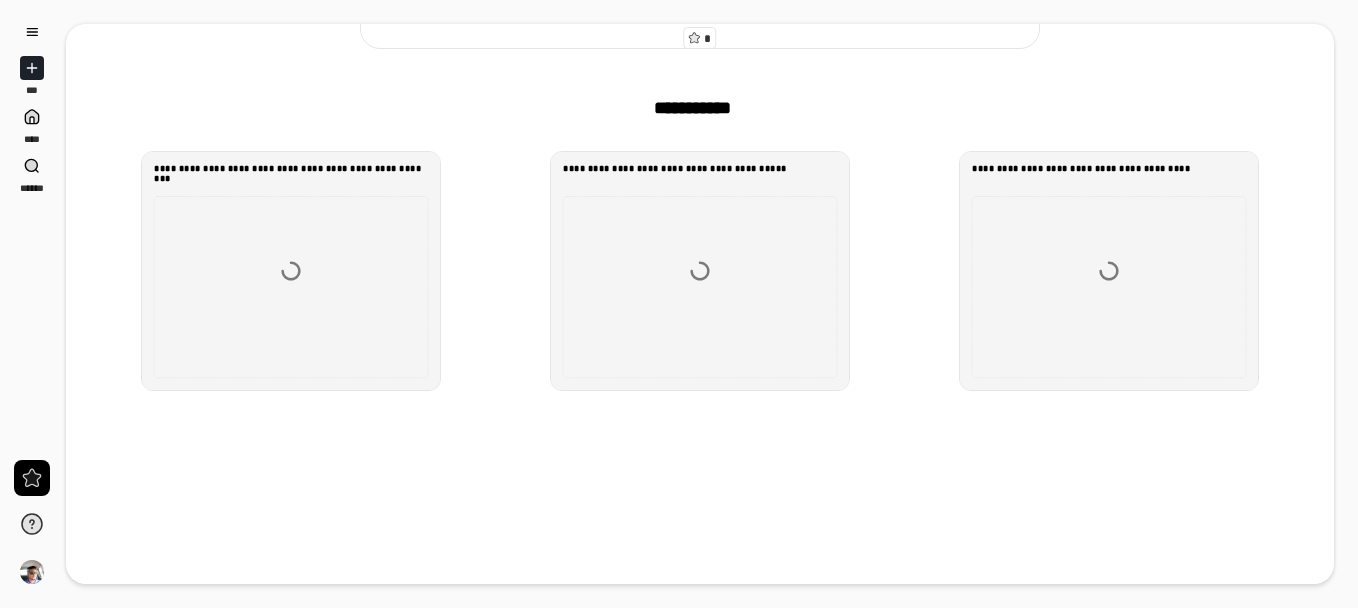 scroll, scrollTop: 566, scrollLeft: 0, axis: vertical 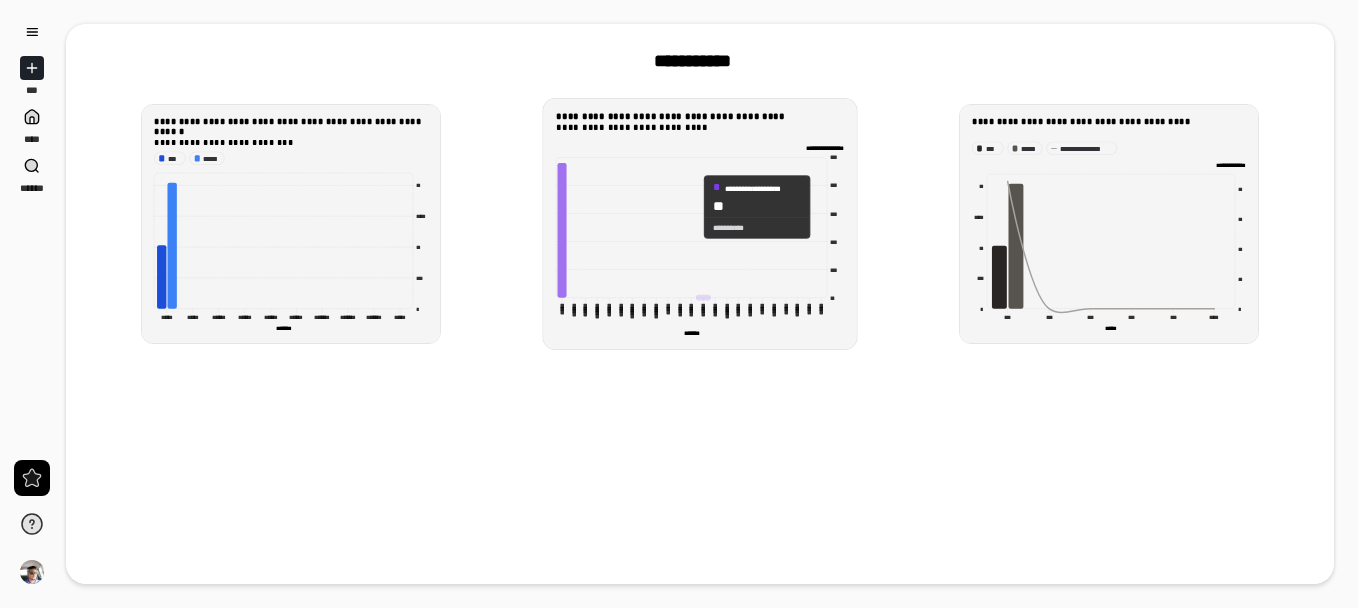 click 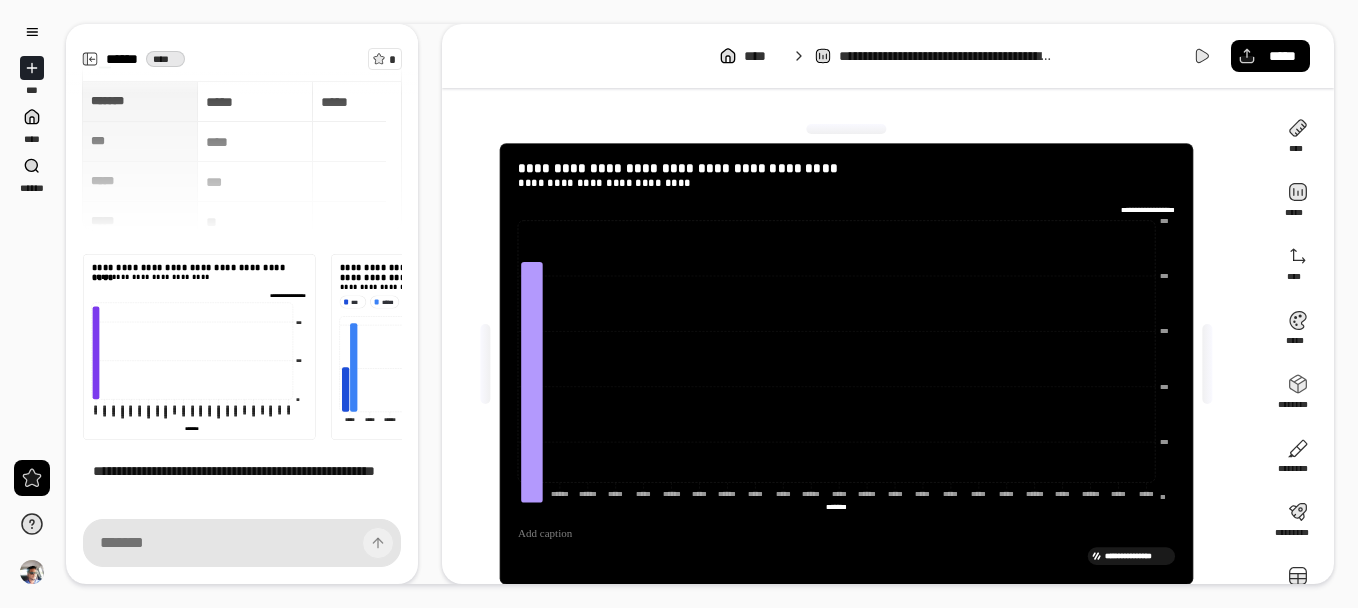 scroll, scrollTop: 245, scrollLeft: 0, axis: vertical 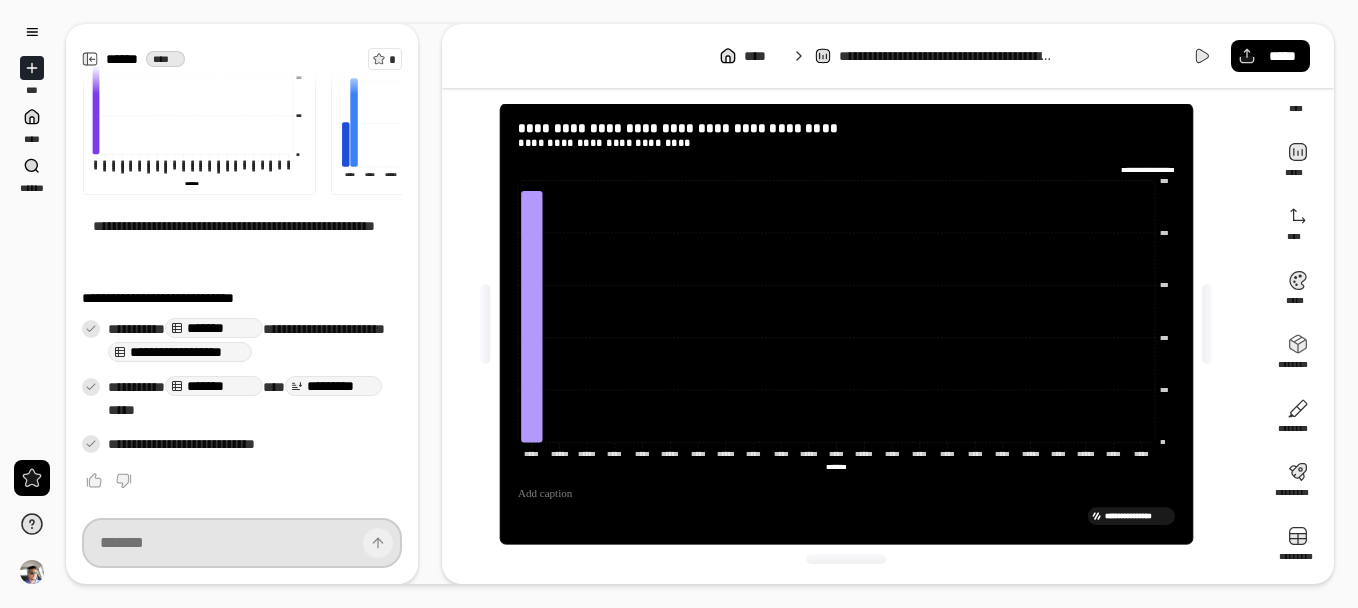 click at bounding box center [242, 543] 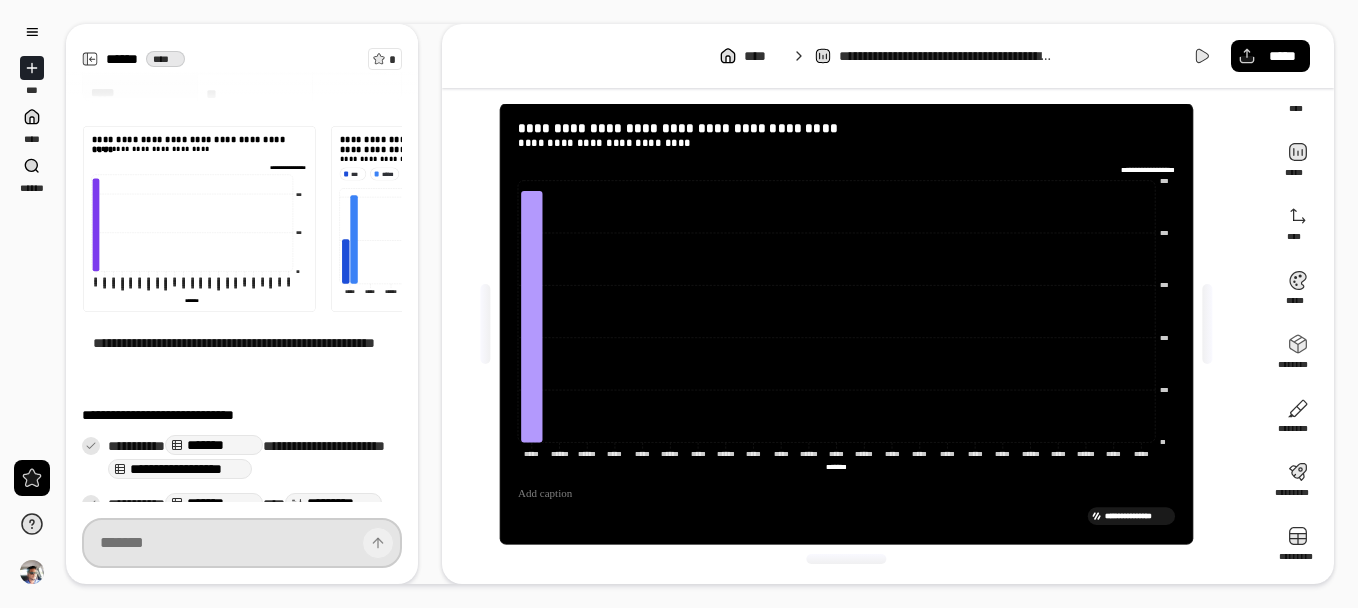 scroll, scrollTop: 245, scrollLeft: 0, axis: vertical 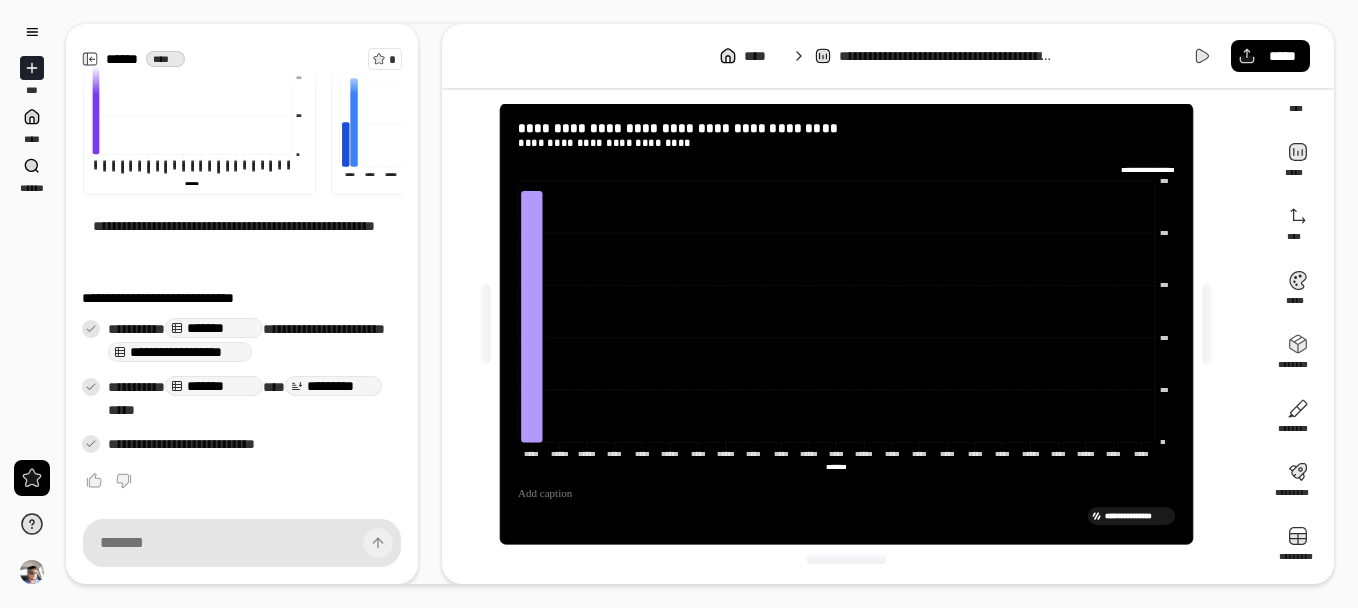 click at bounding box center (199, 101) 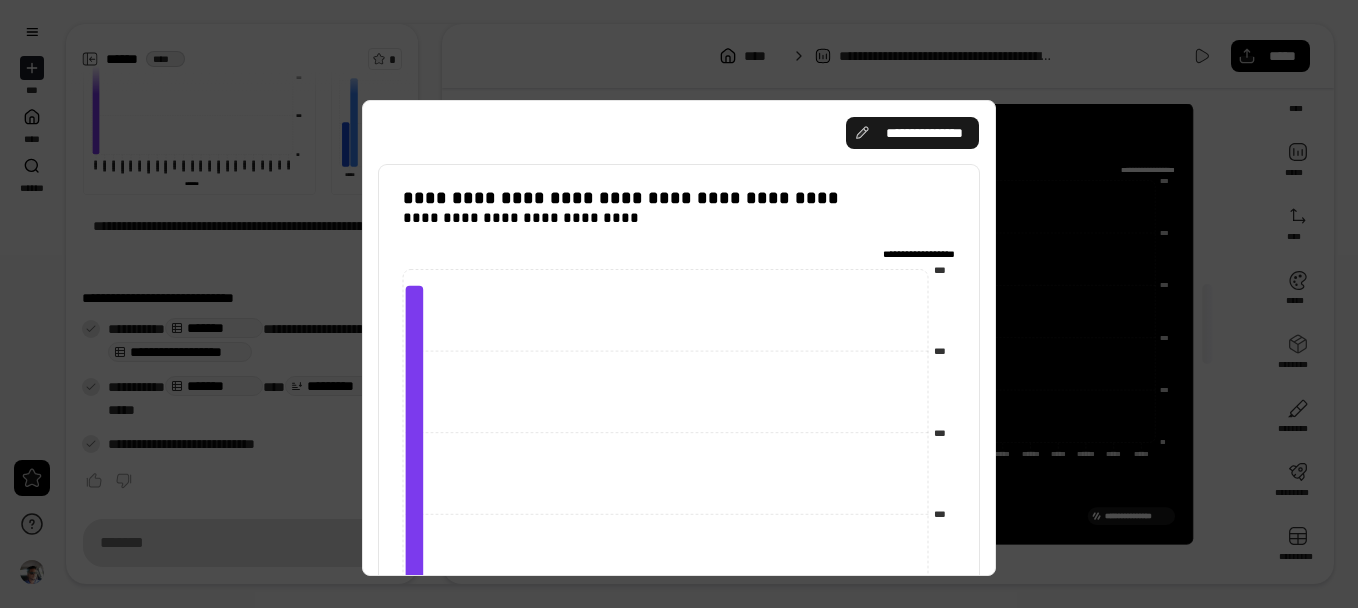 click on "**********" at bounding box center (912, 133) 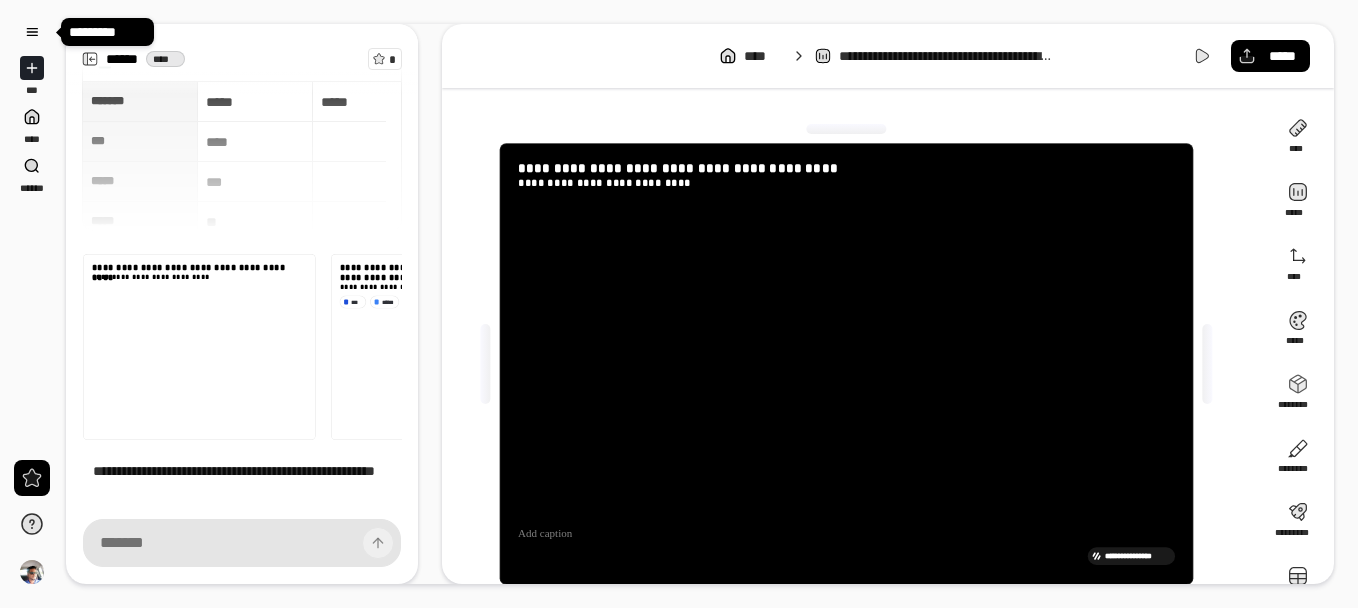 scroll, scrollTop: 245, scrollLeft: 0, axis: vertical 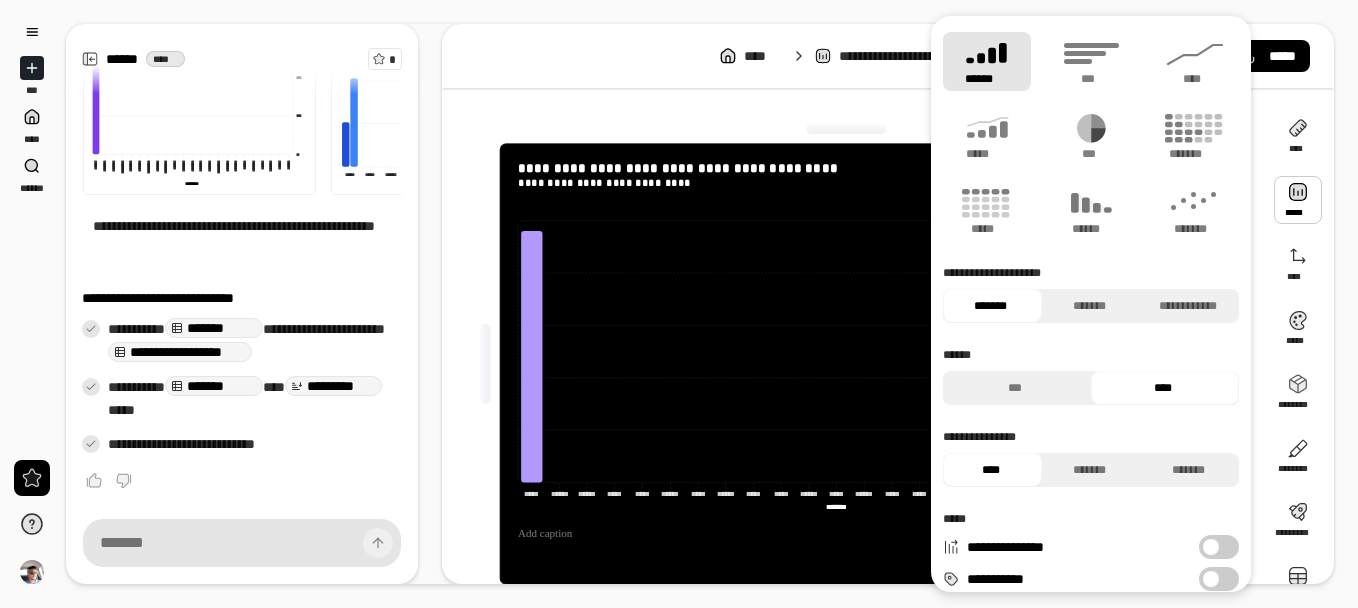 click at bounding box center [1298, 200] 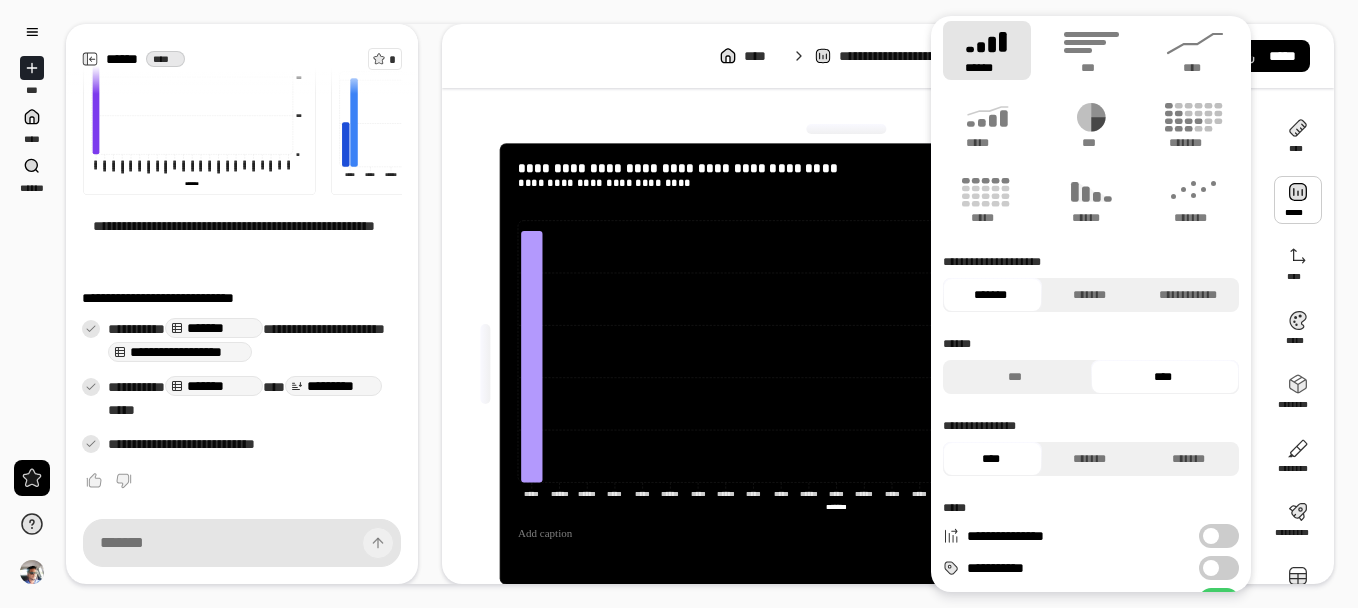 scroll, scrollTop: 0, scrollLeft: 0, axis: both 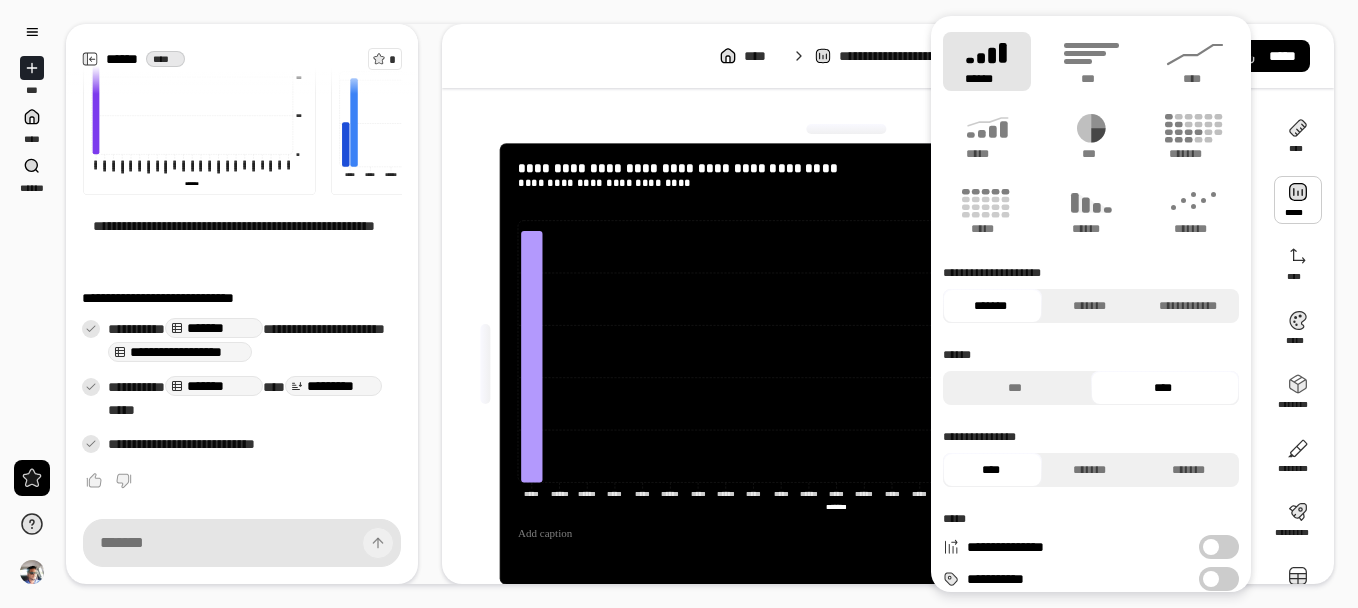 click on "******" at bounding box center (987, 61) 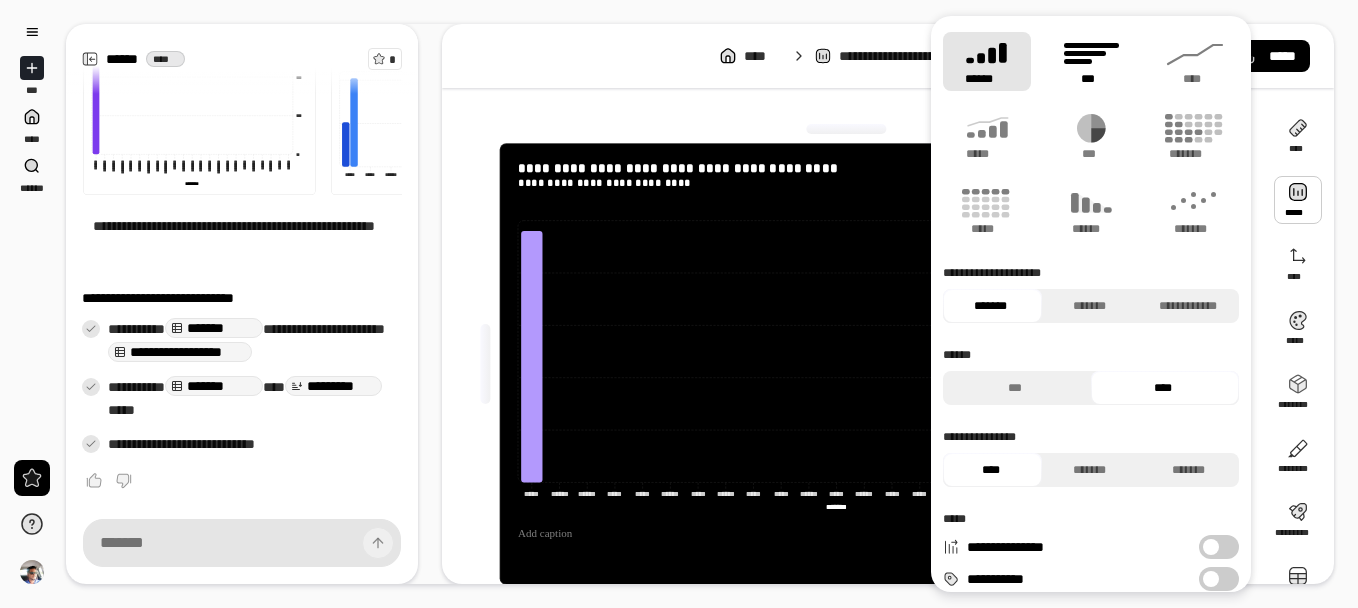 click 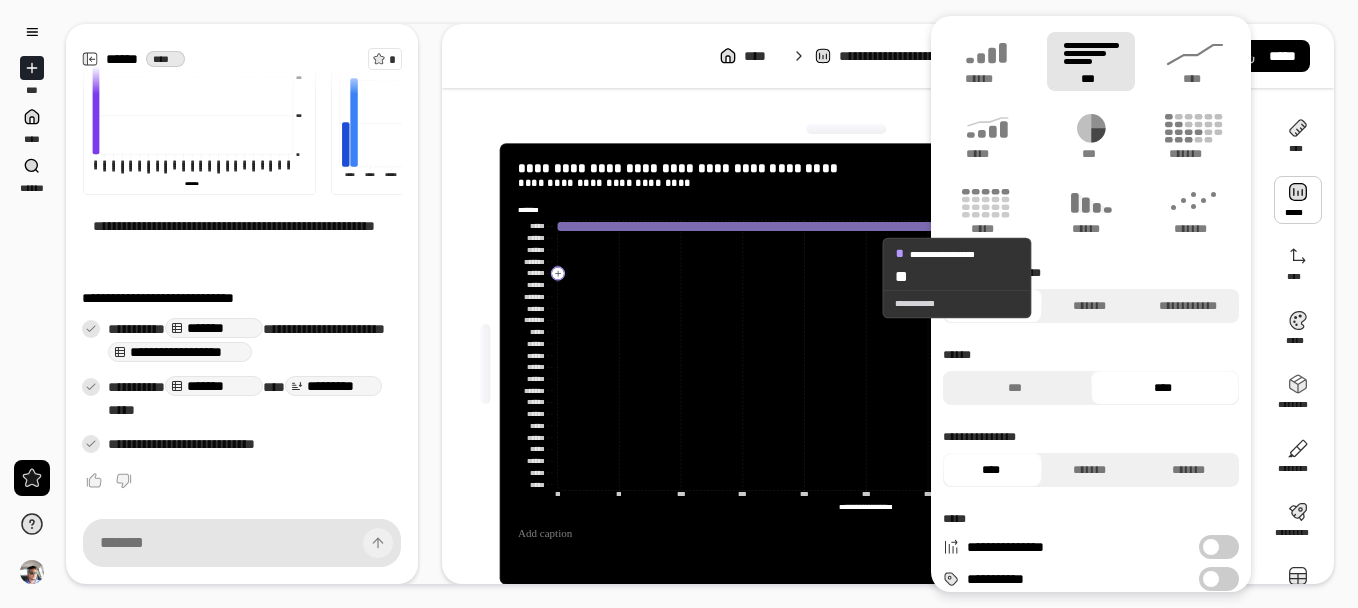 click 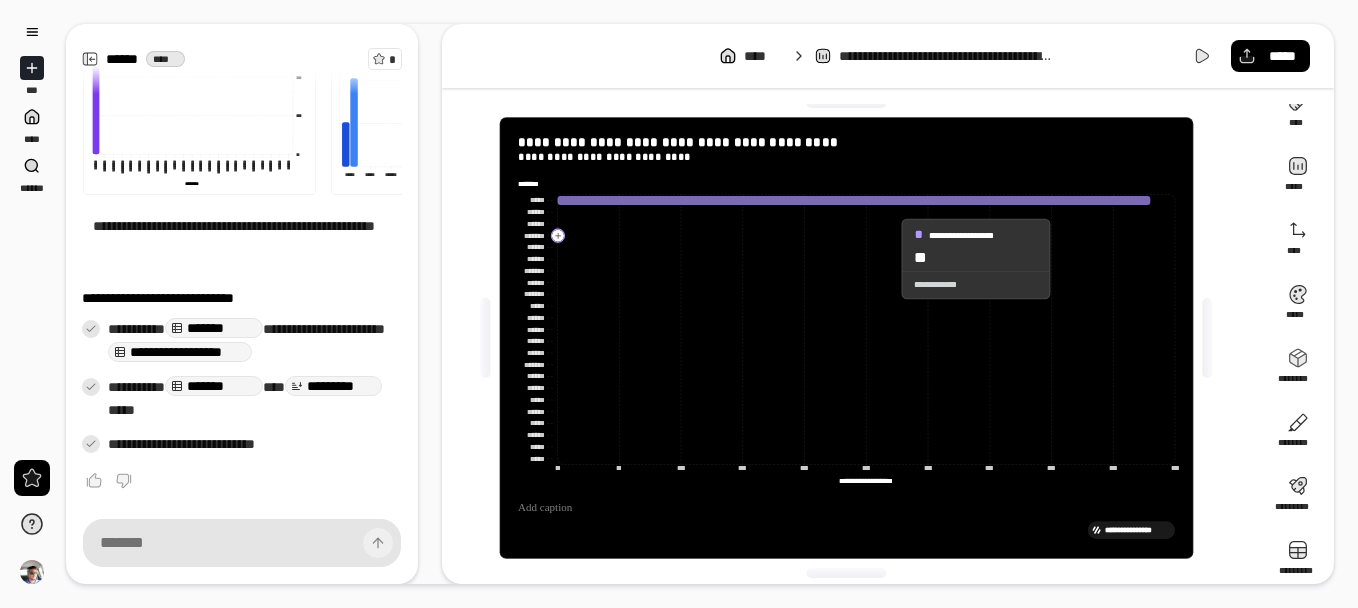 scroll, scrollTop: 40, scrollLeft: 0, axis: vertical 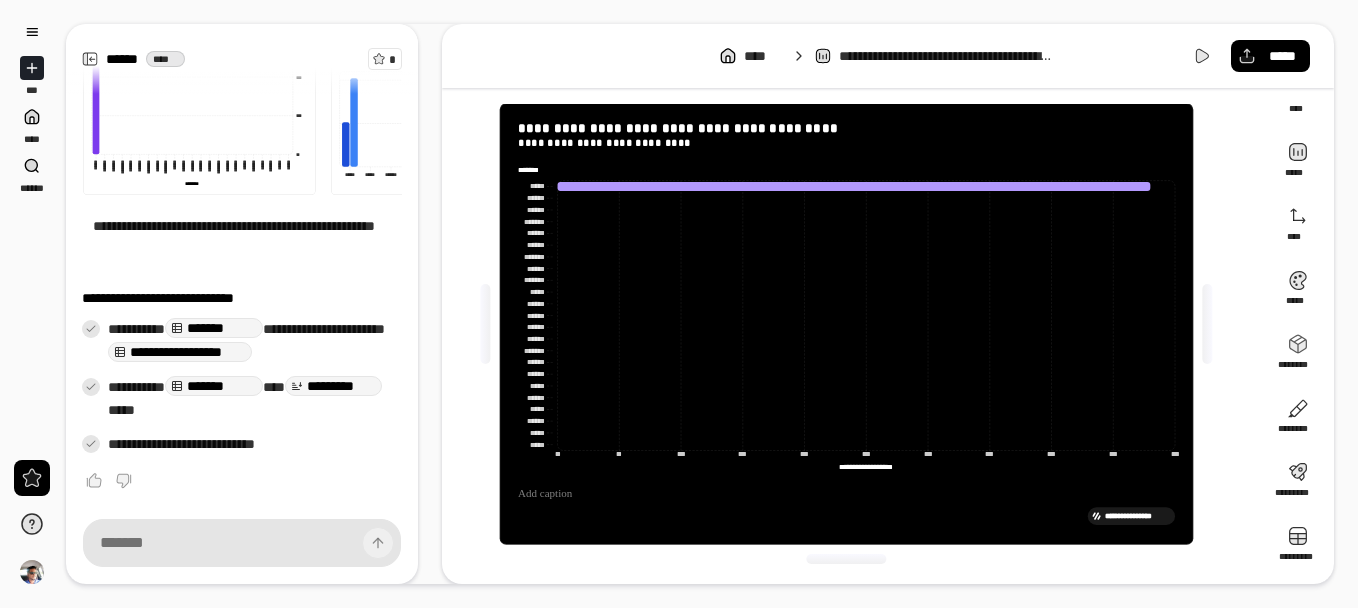 click on "**********" at bounding box center [846, 324] 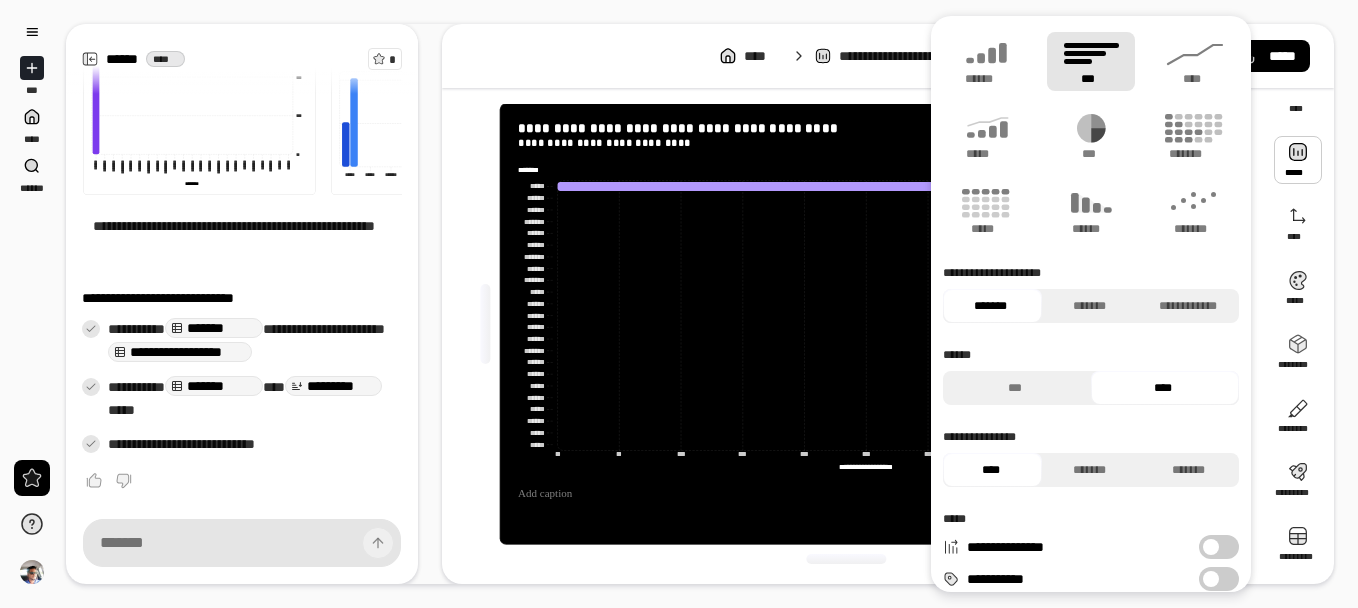 click at bounding box center (1298, 160) 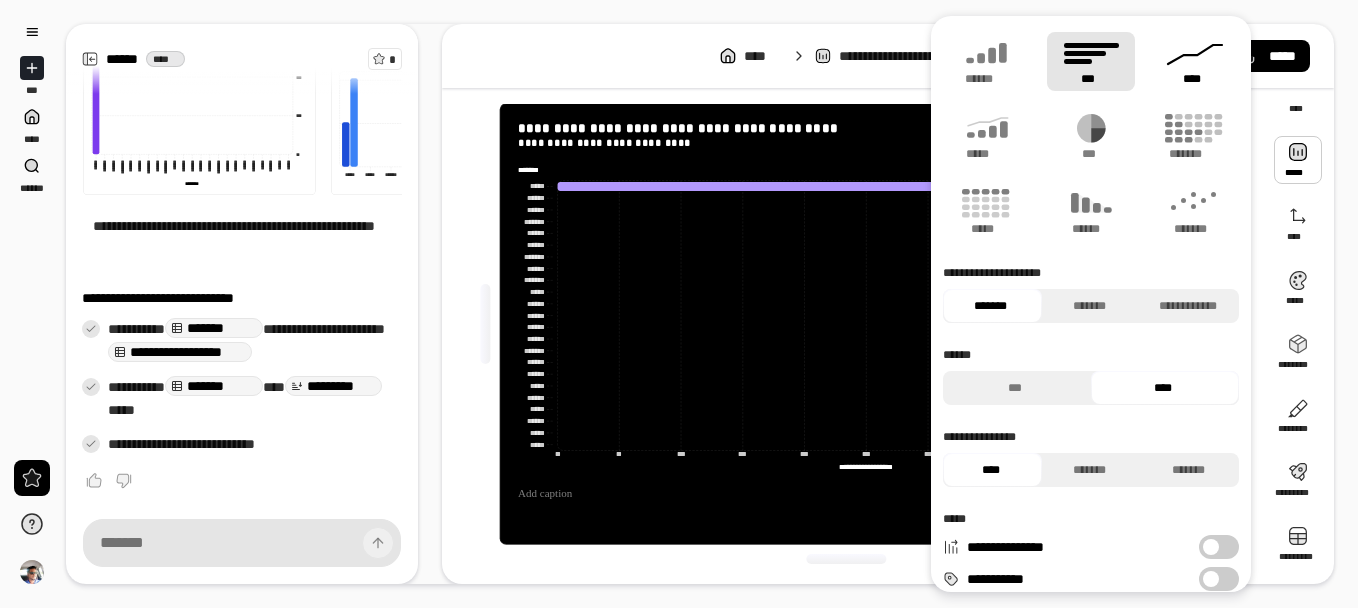 click on "****" at bounding box center (1195, 79) 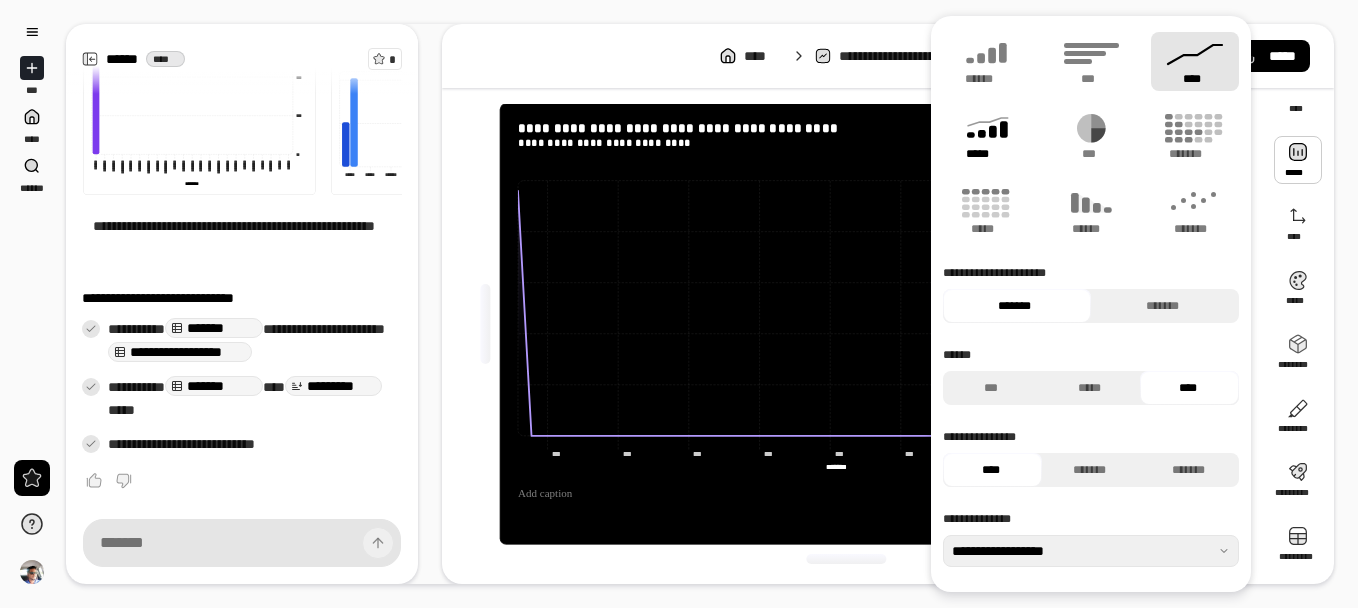 click 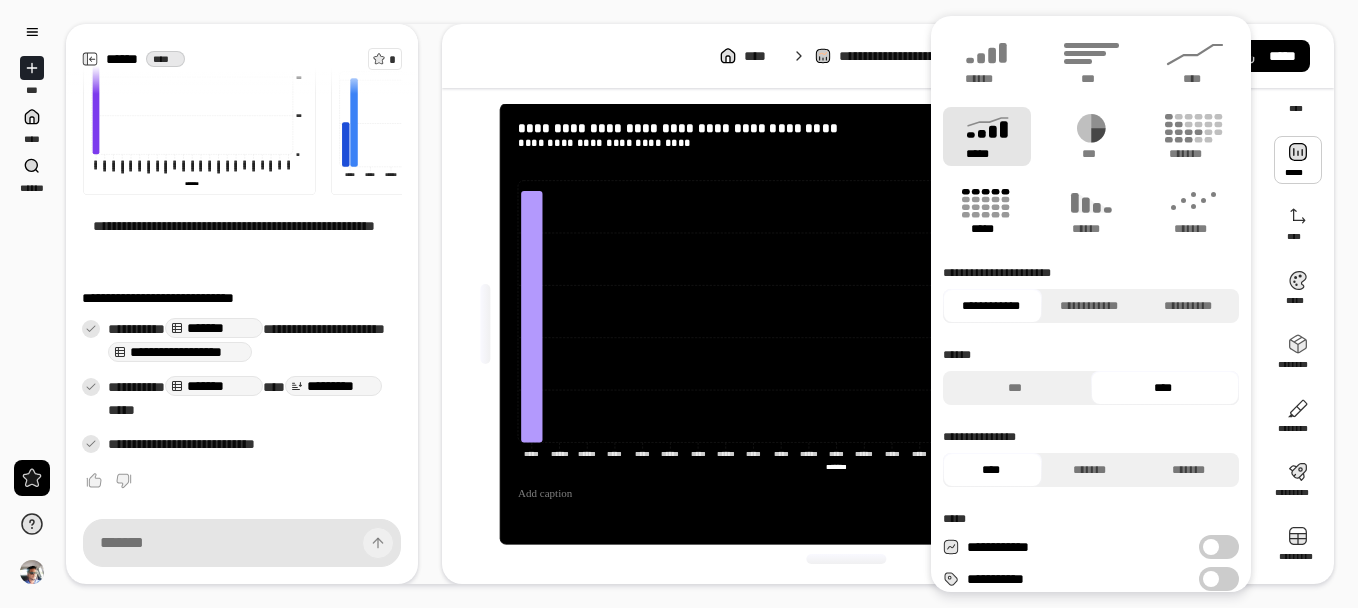 click 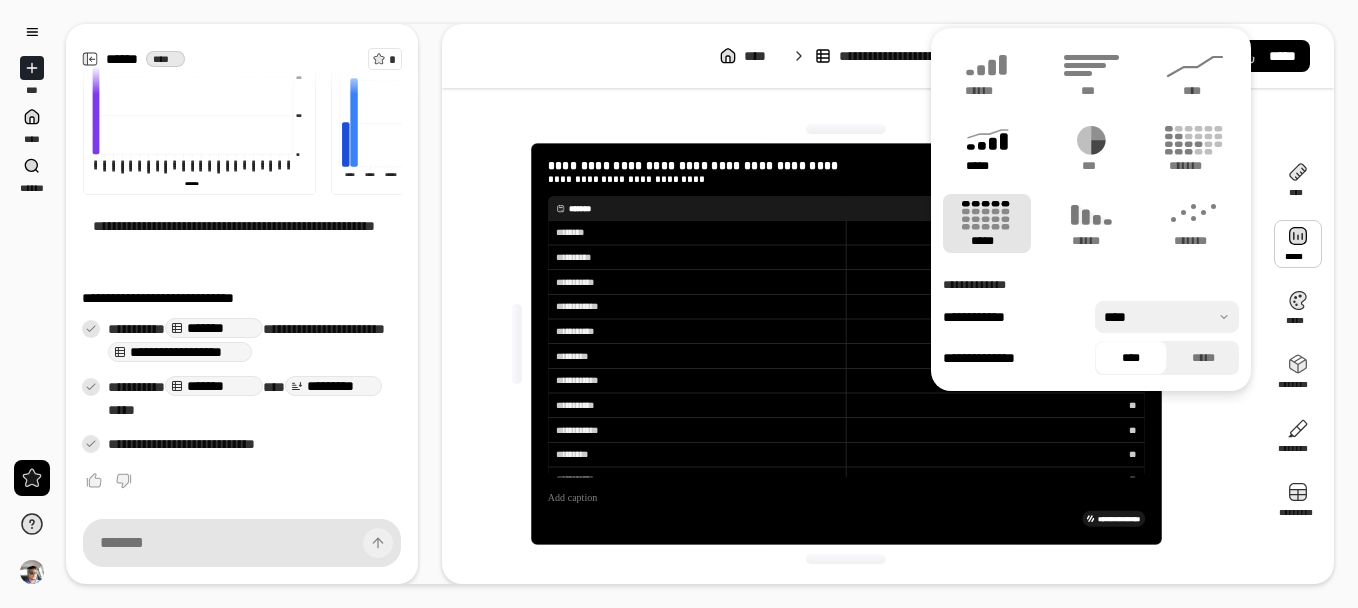 scroll, scrollTop: 0, scrollLeft: 0, axis: both 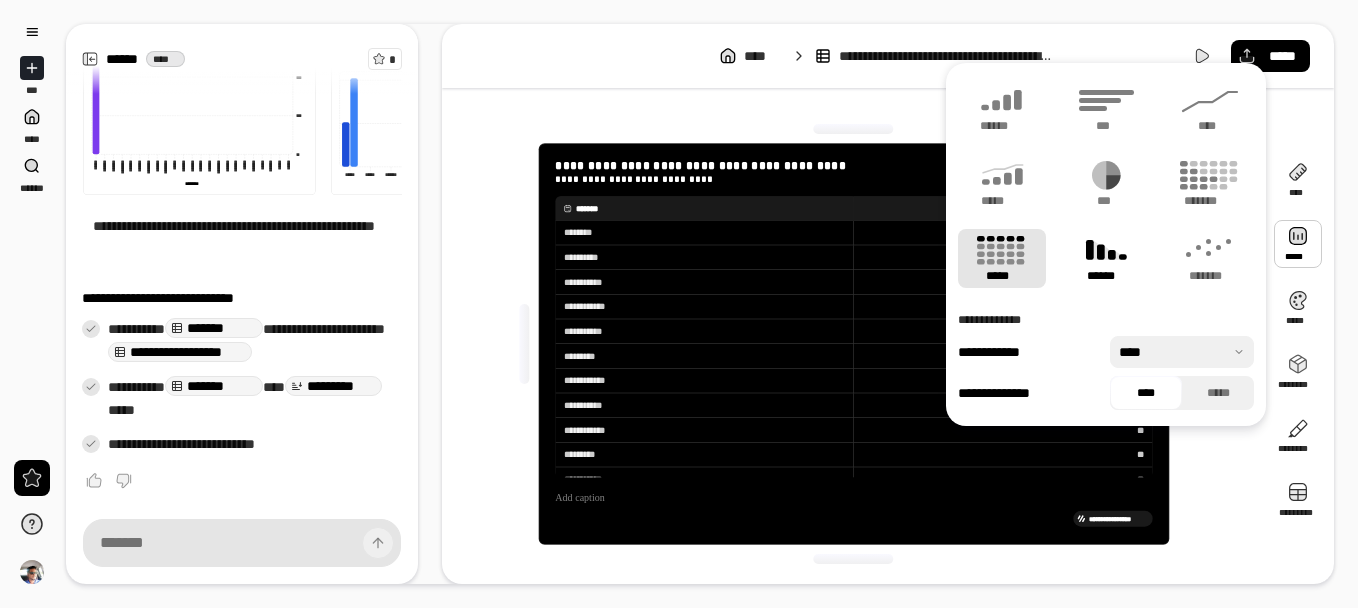 click 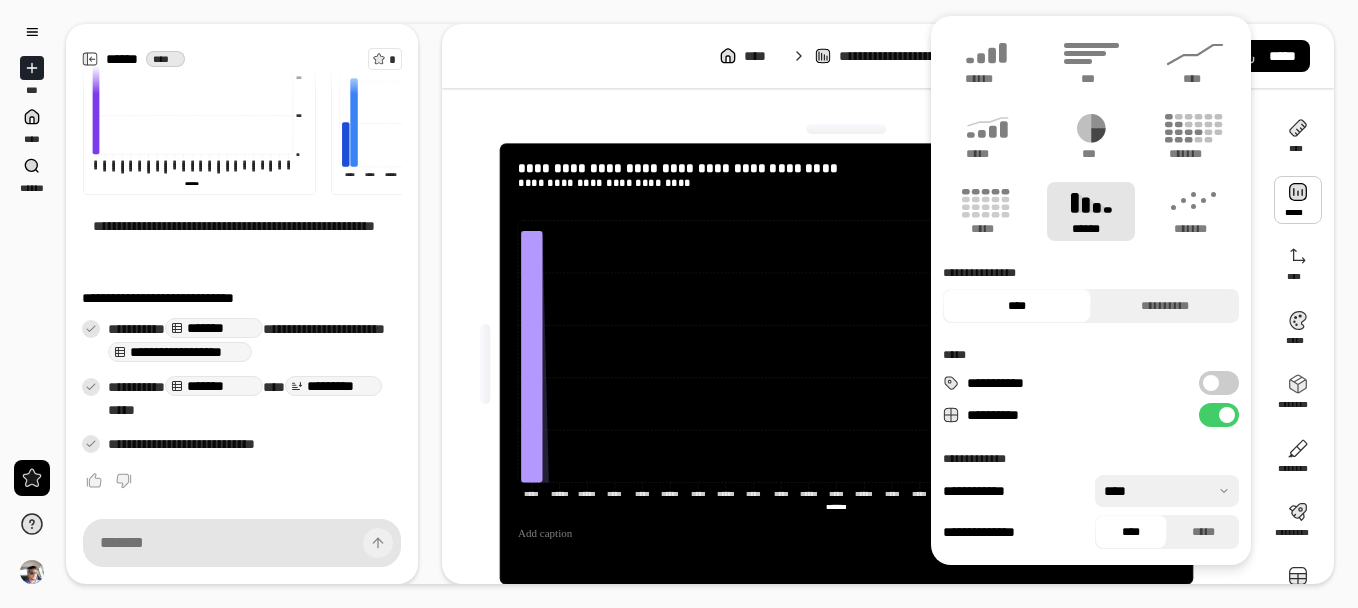 click on "**********" at bounding box center [1219, 383] 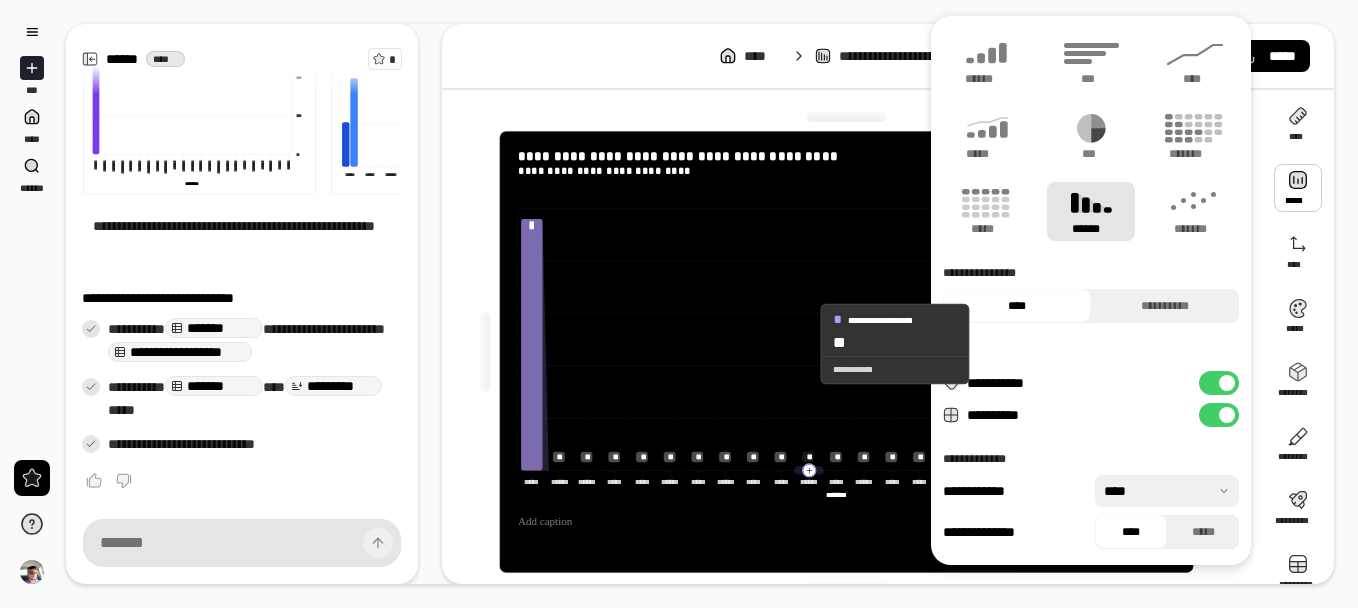 scroll, scrollTop: 0, scrollLeft: 0, axis: both 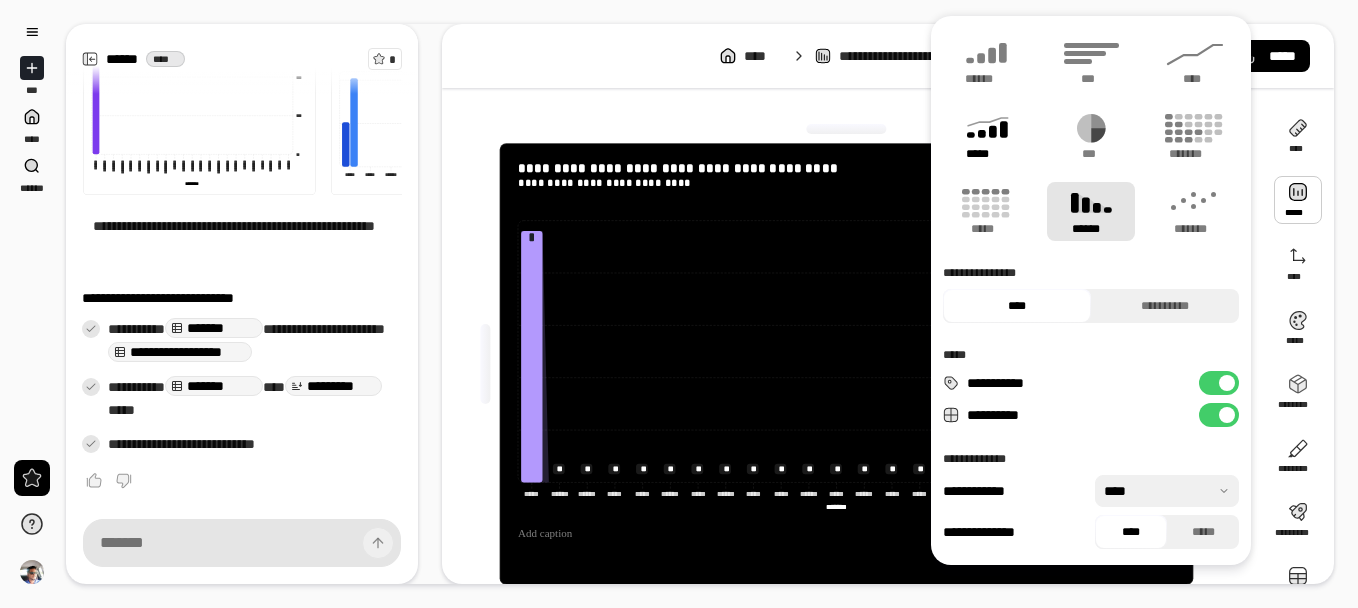 click 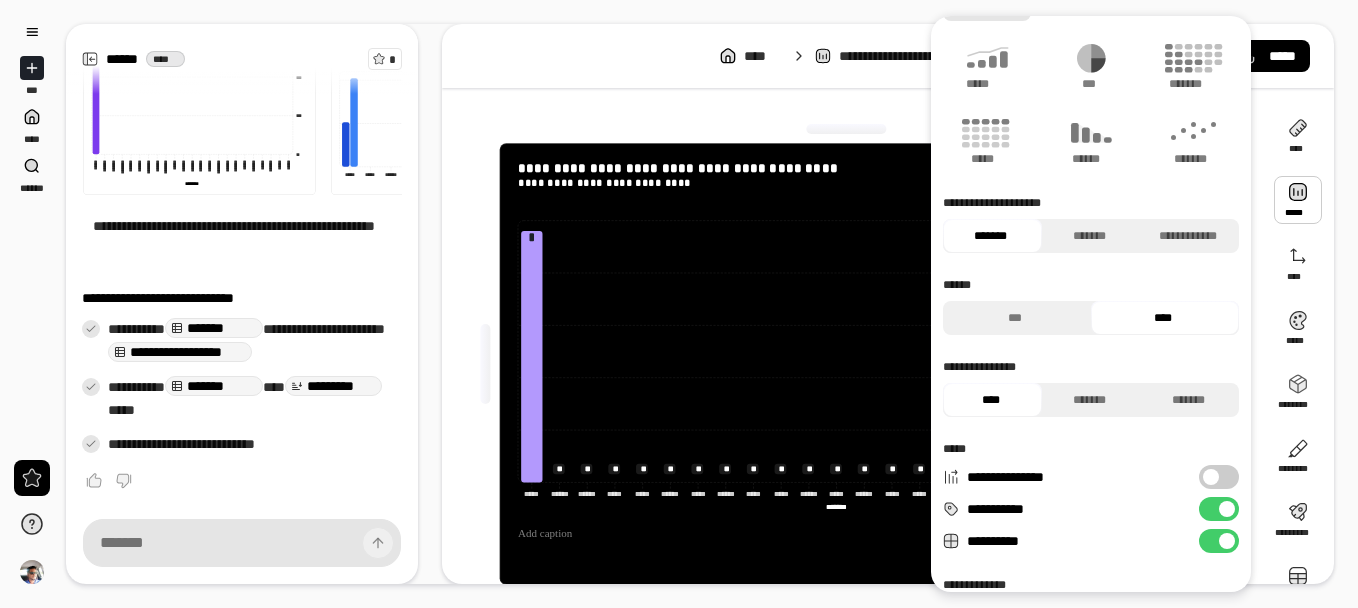 scroll, scrollTop: 169, scrollLeft: 0, axis: vertical 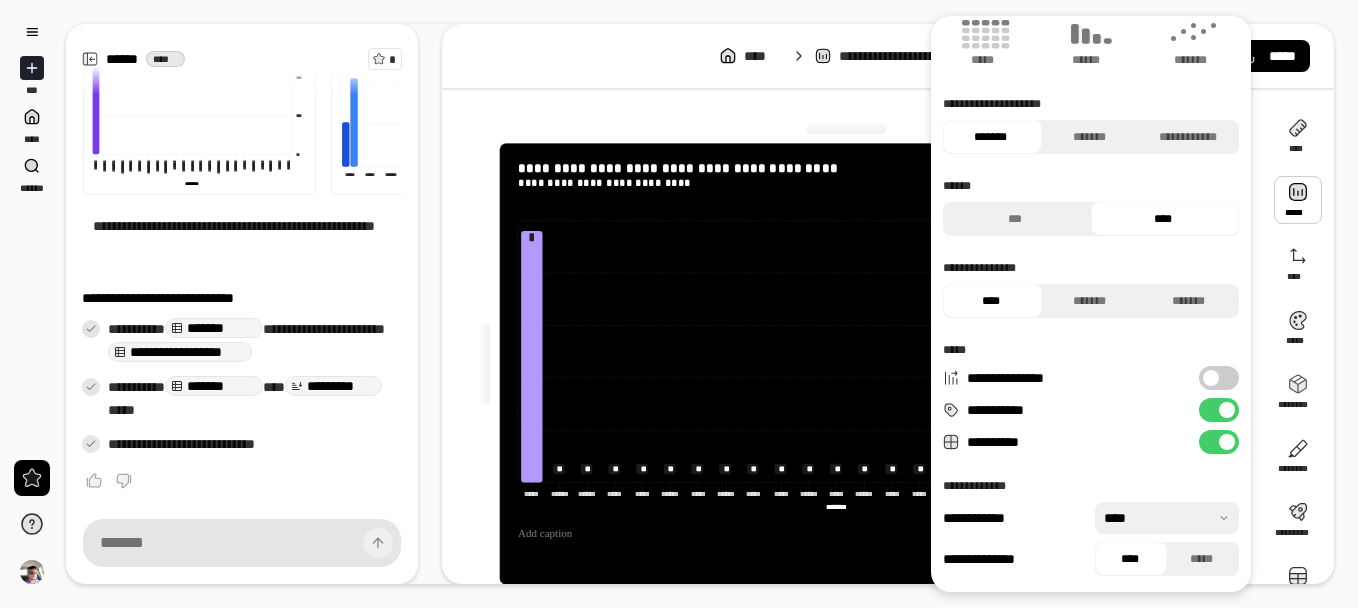 click on "**********" at bounding box center [1219, 378] 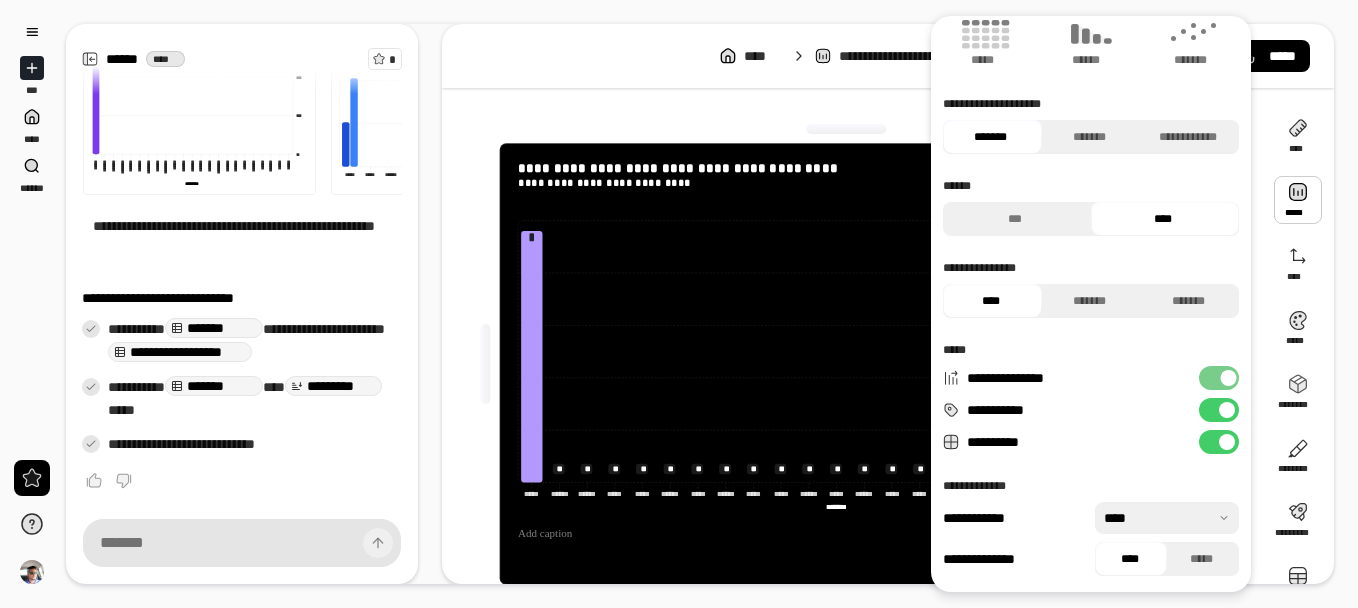click at bounding box center (1229, 378) 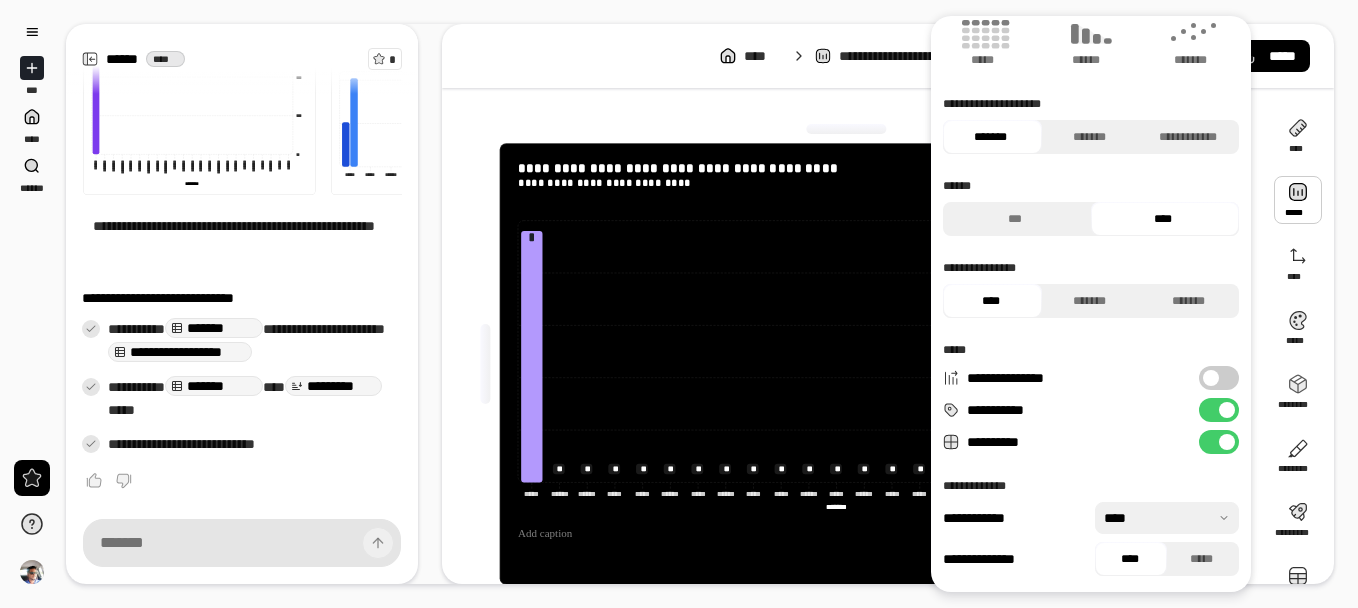 click on "**********" at bounding box center [1219, 378] 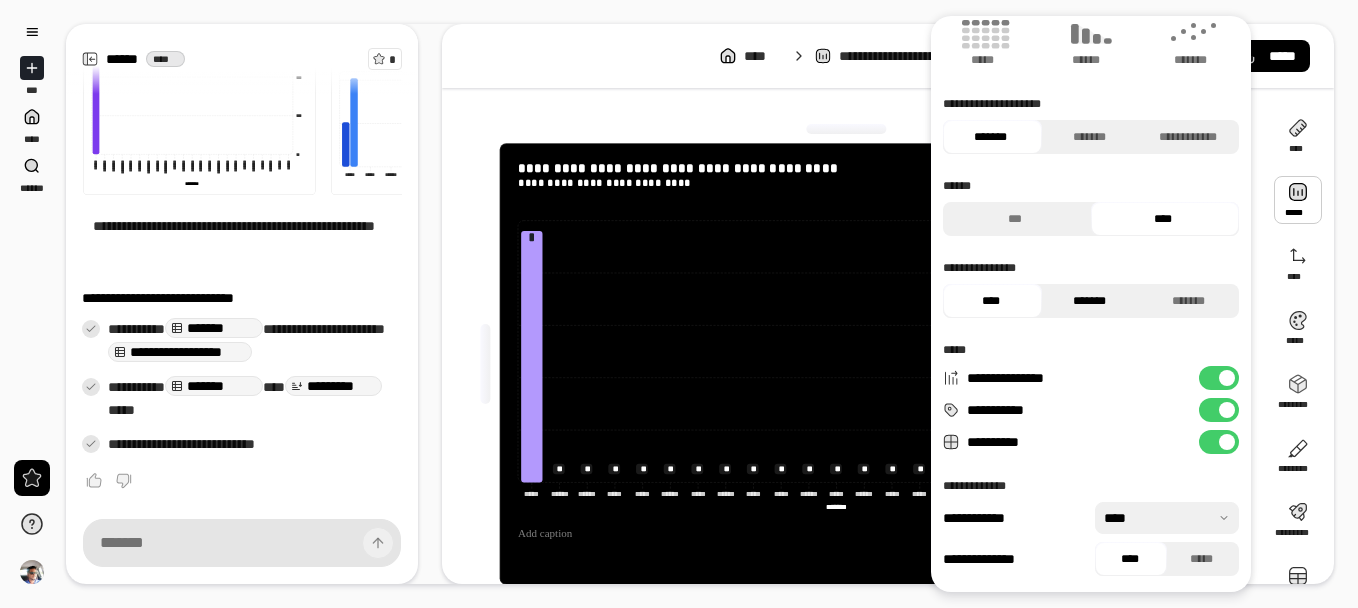click on "*******" at bounding box center (1089, 301) 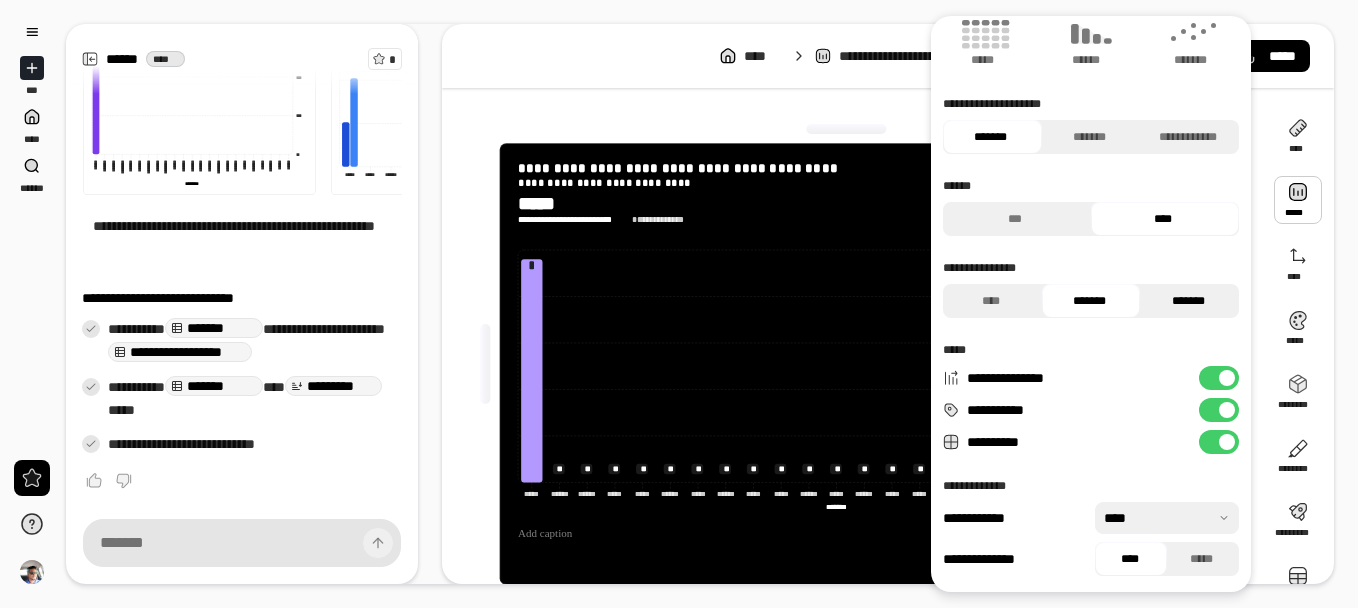 click on "*******" at bounding box center [1187, 301] 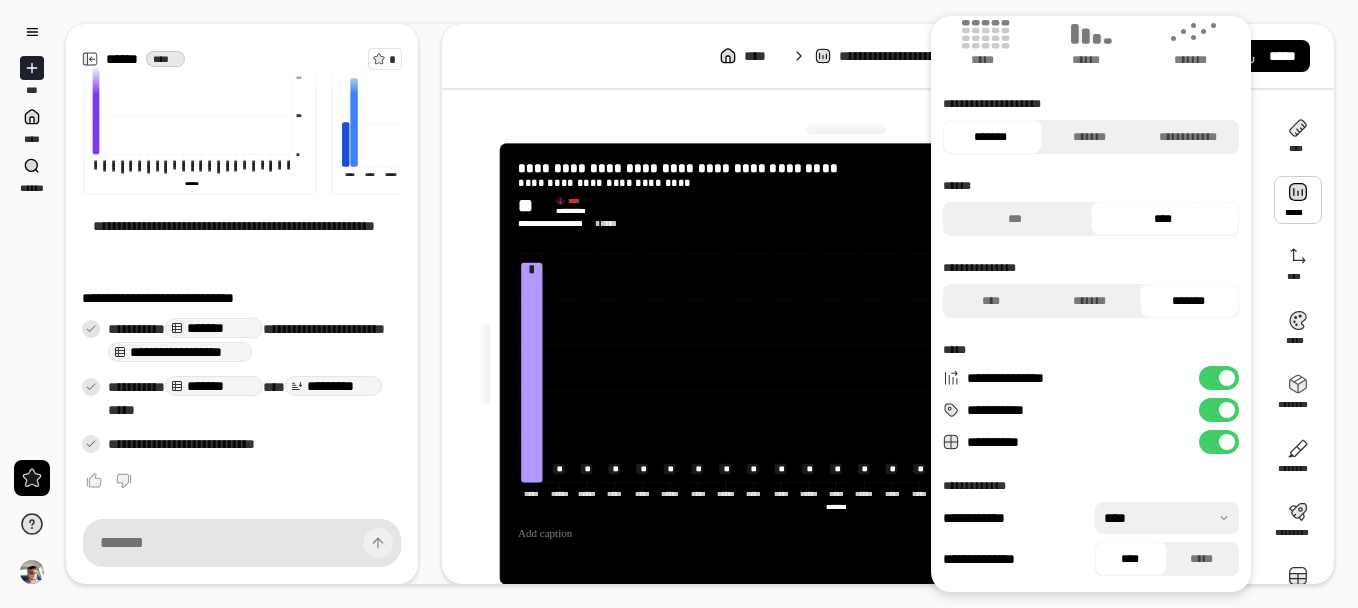 click at bounding box center [1167, 518] 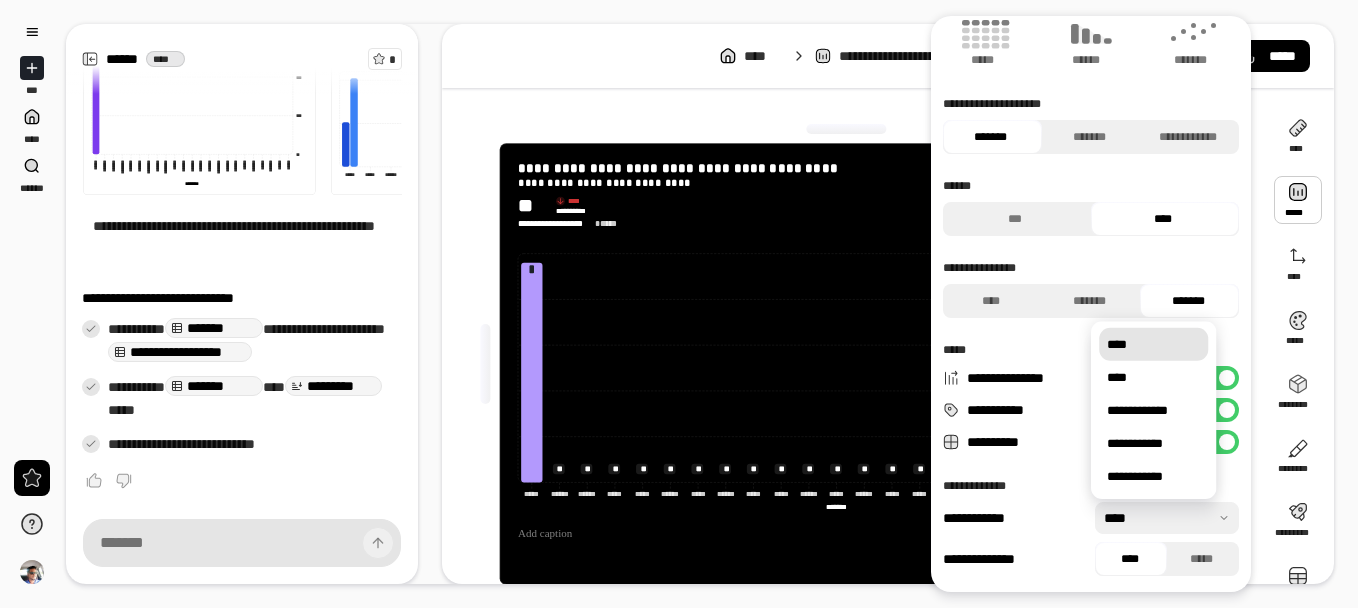 click on "**********" at bounding box center (1091, 219) 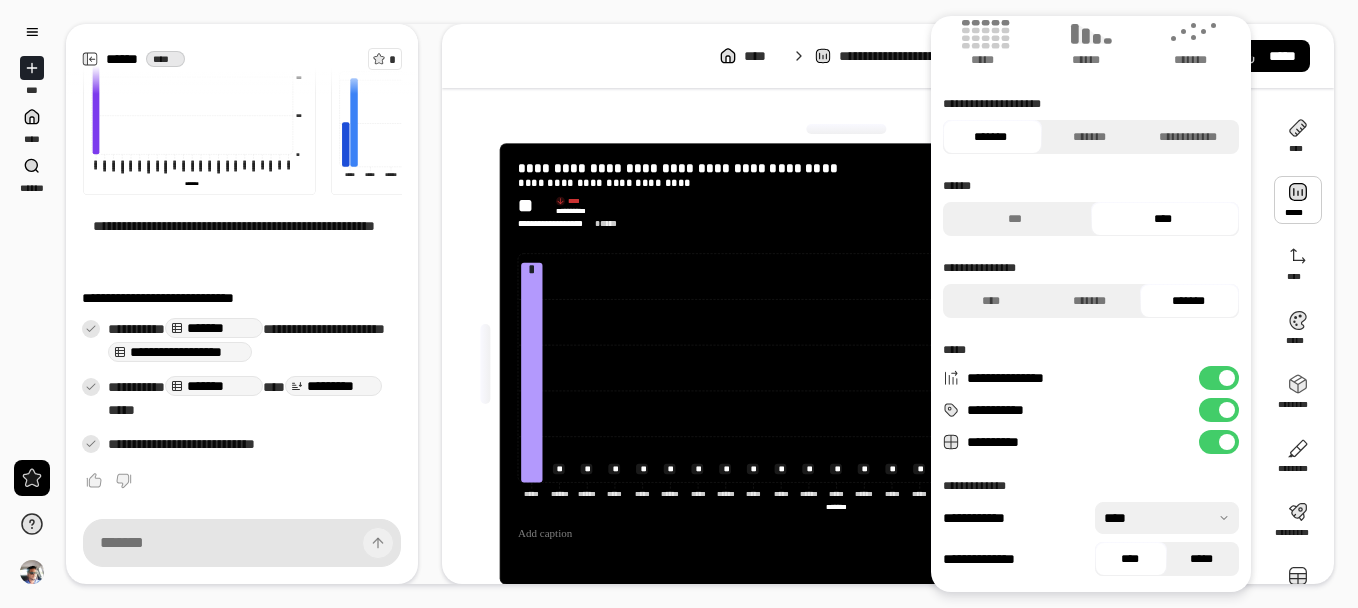 click on "*****" at bounding box center (1202, 559) 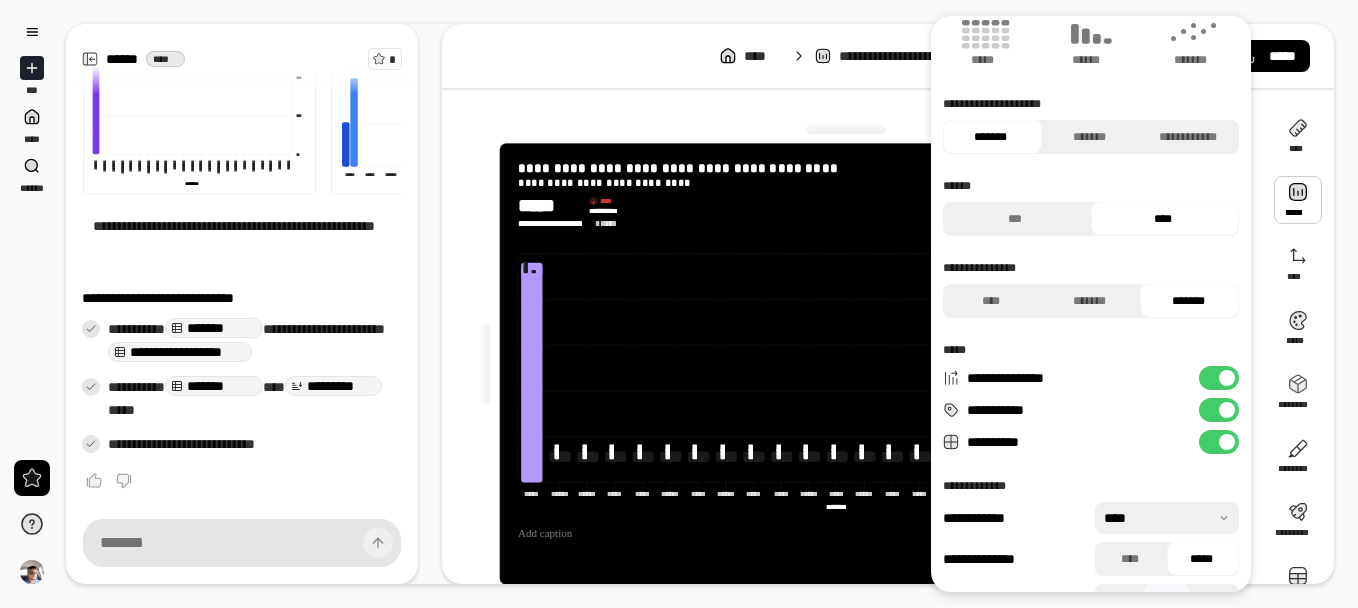 click on "*****" at bounding box center (1202, 559) 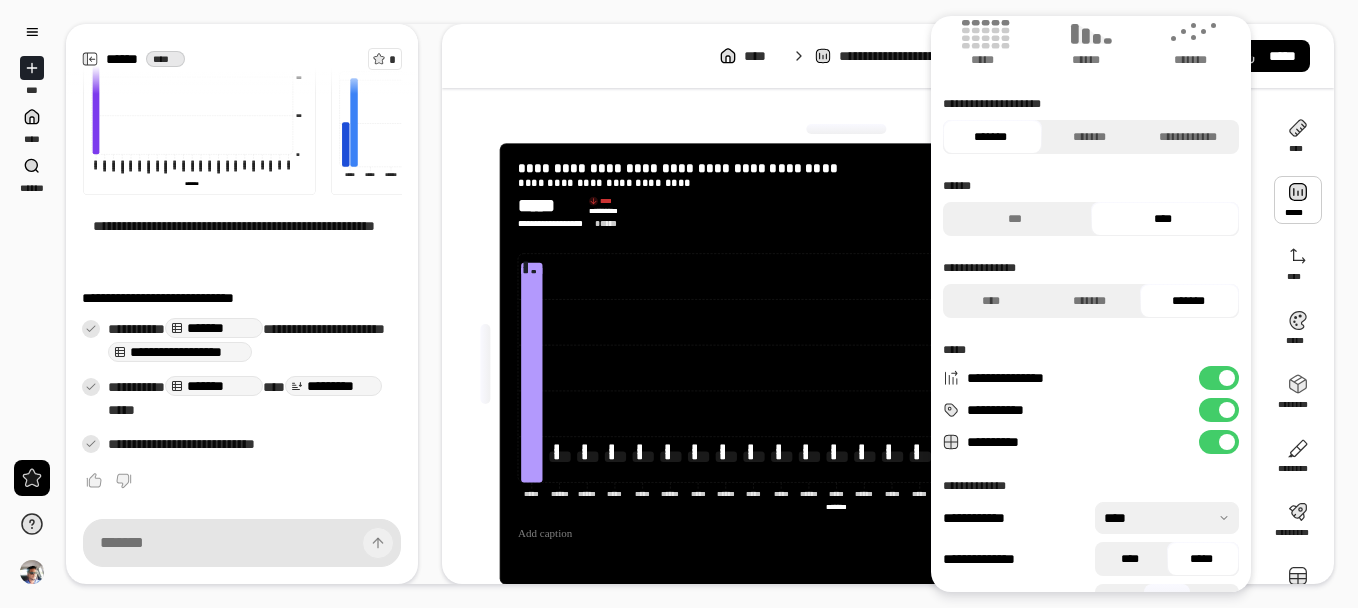click on "****" at bounding box center [1130, 559] 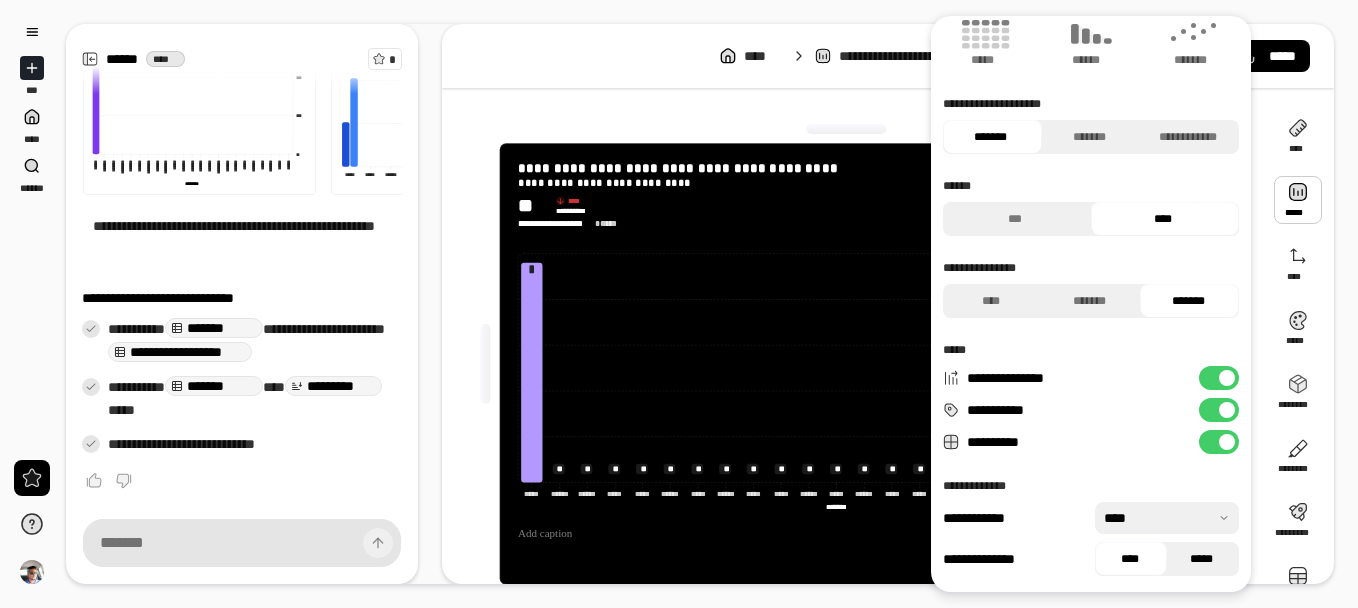 click on "*****" at bounding box center [1202, 559] 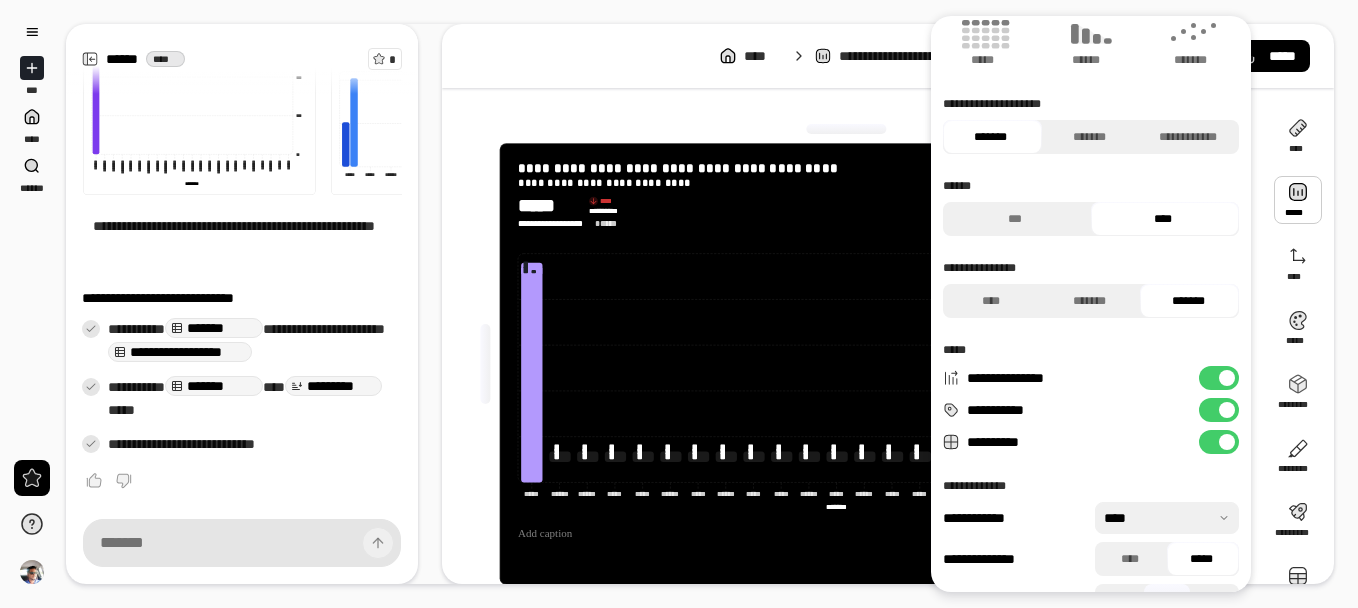 click on "*******" at bounding box center (1187, 301) 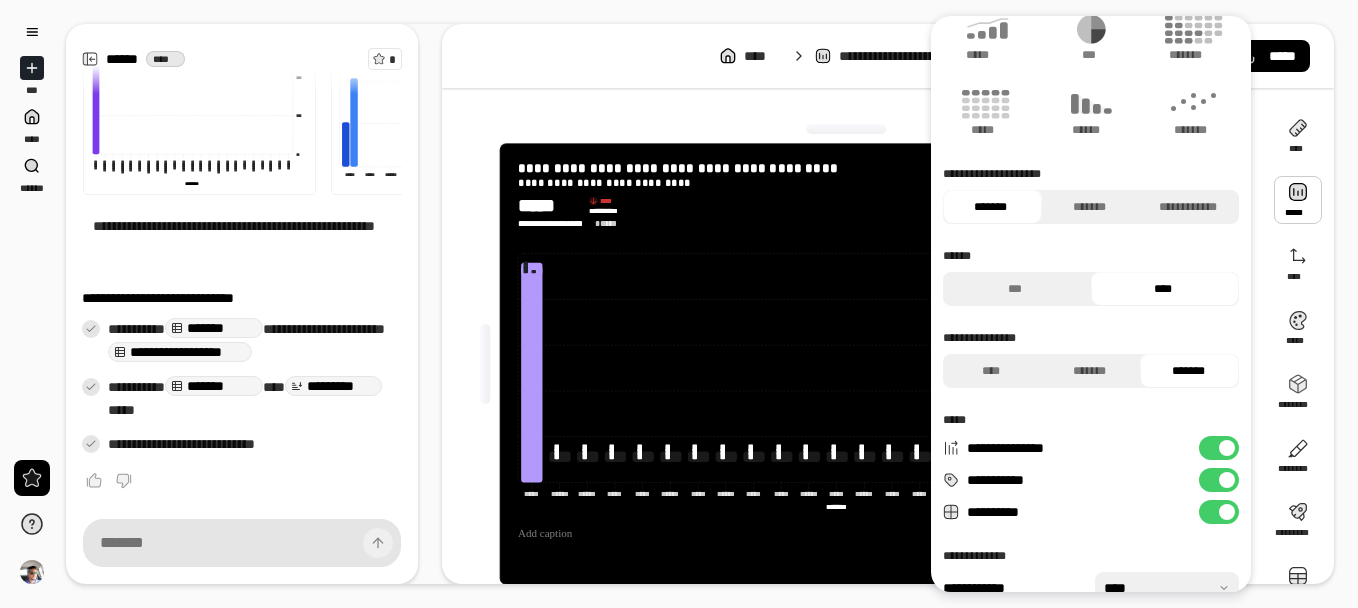 scroll, scrollTop: 0, scrollLeft: 0, axis: both 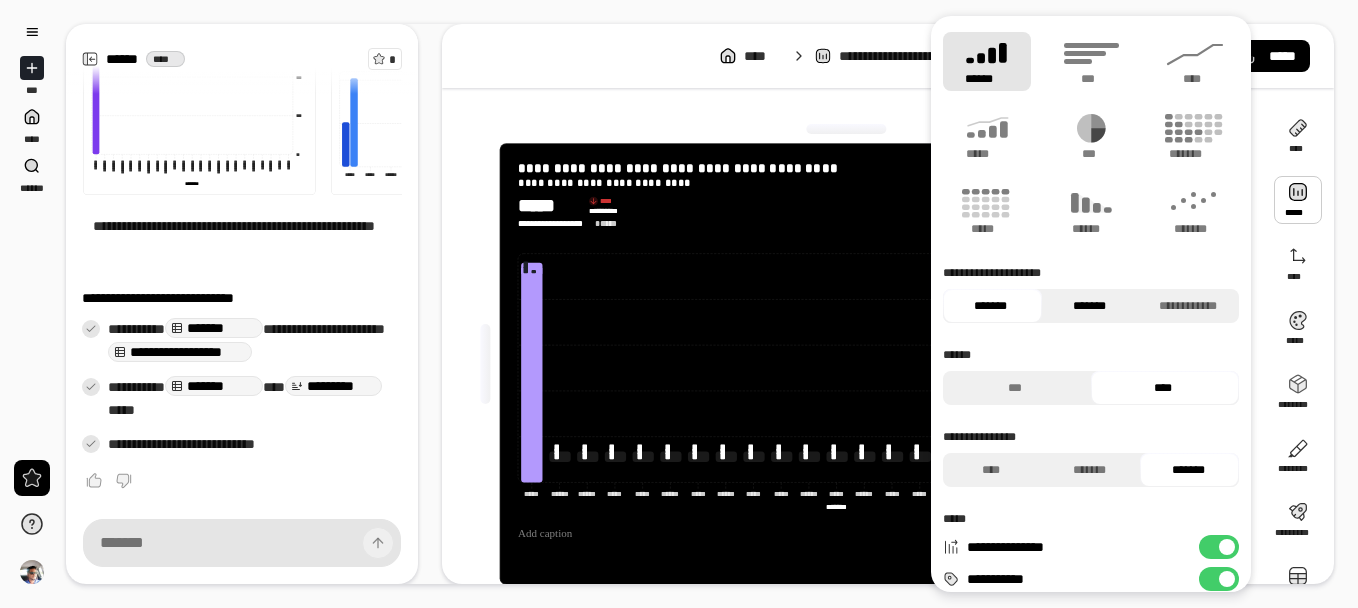 click on "*******" at bounding box center [1089, 306] 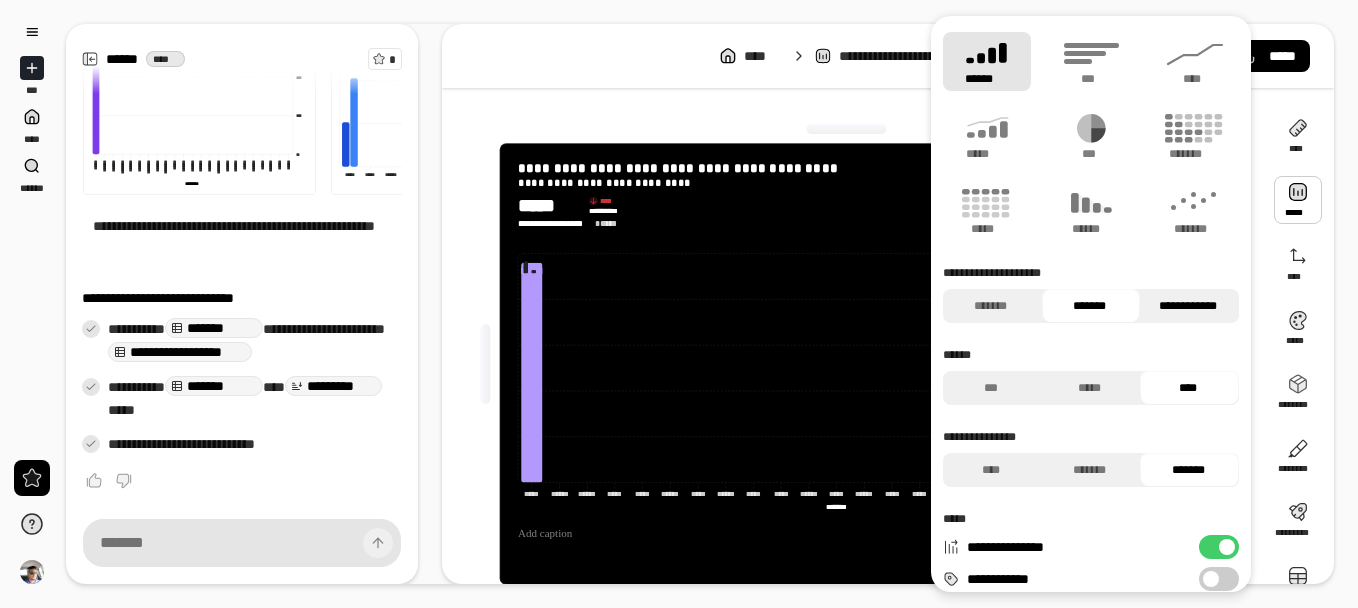 click on "**********" at bounding box center [1187, 306] 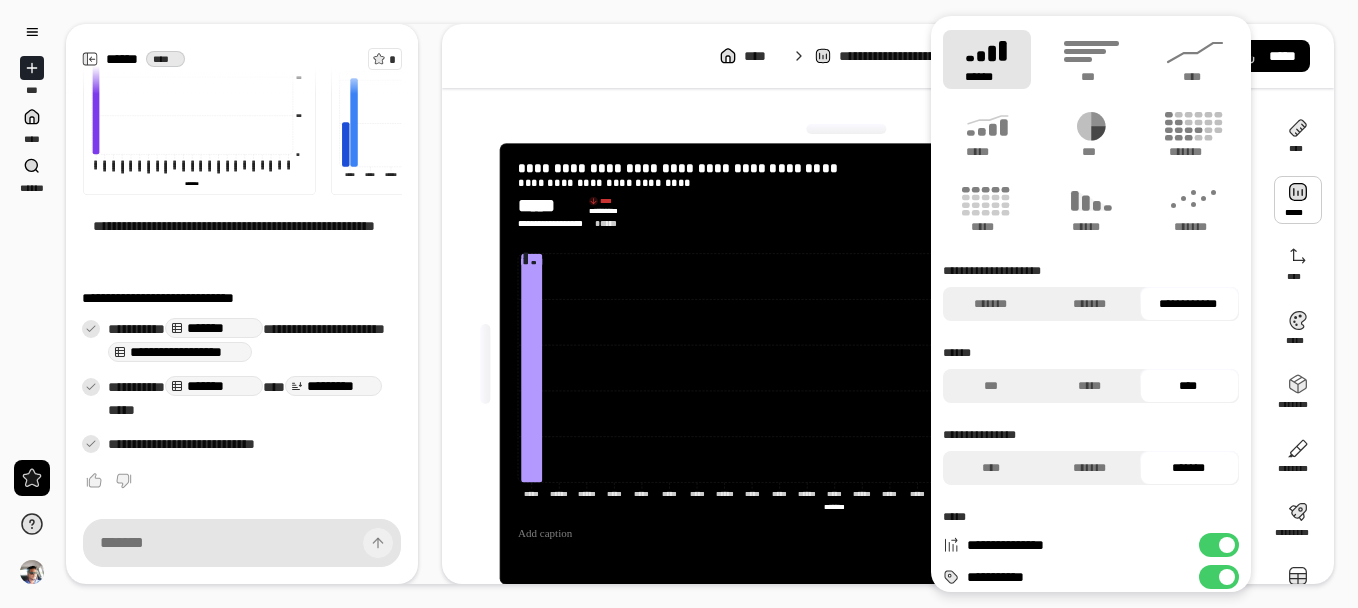 scroll, scrollTop: 0, scrollLeft: 0, axis: both 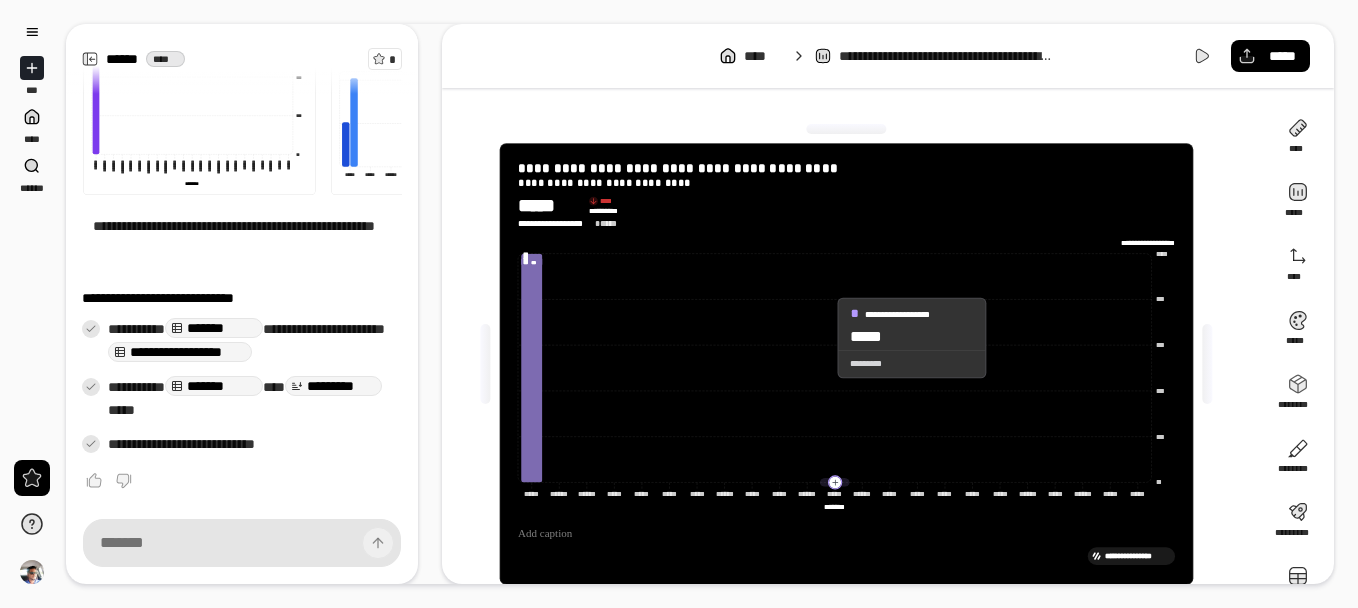 click 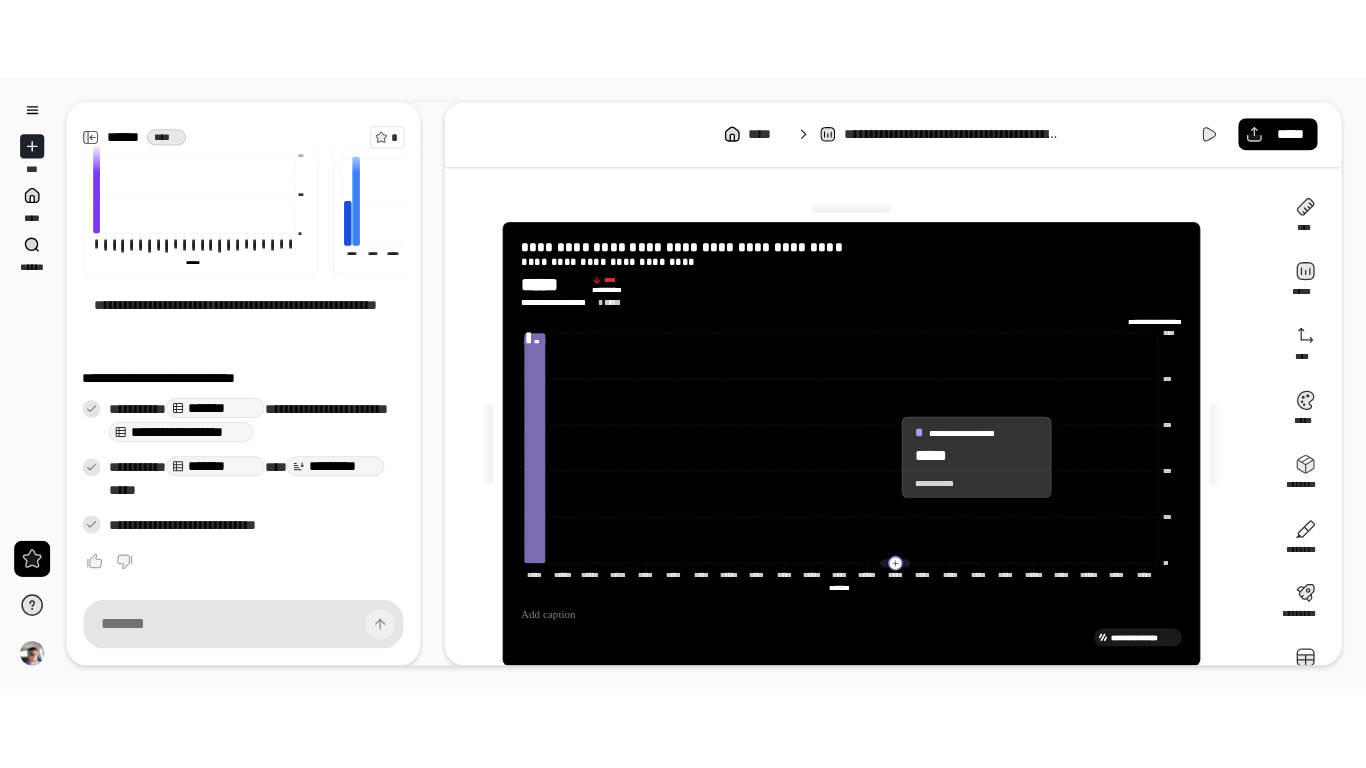 scroll, scrollTop: 40, scrollLeft: 0, axis: vertical 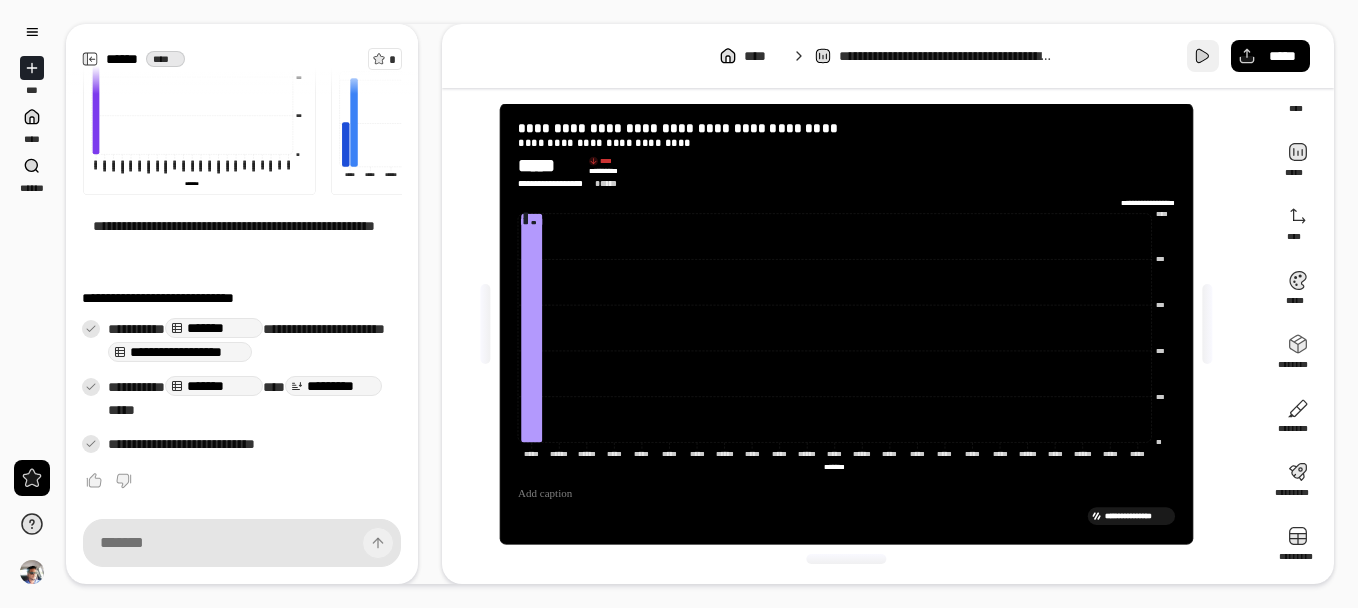 click at bounding box center (1203, 56) 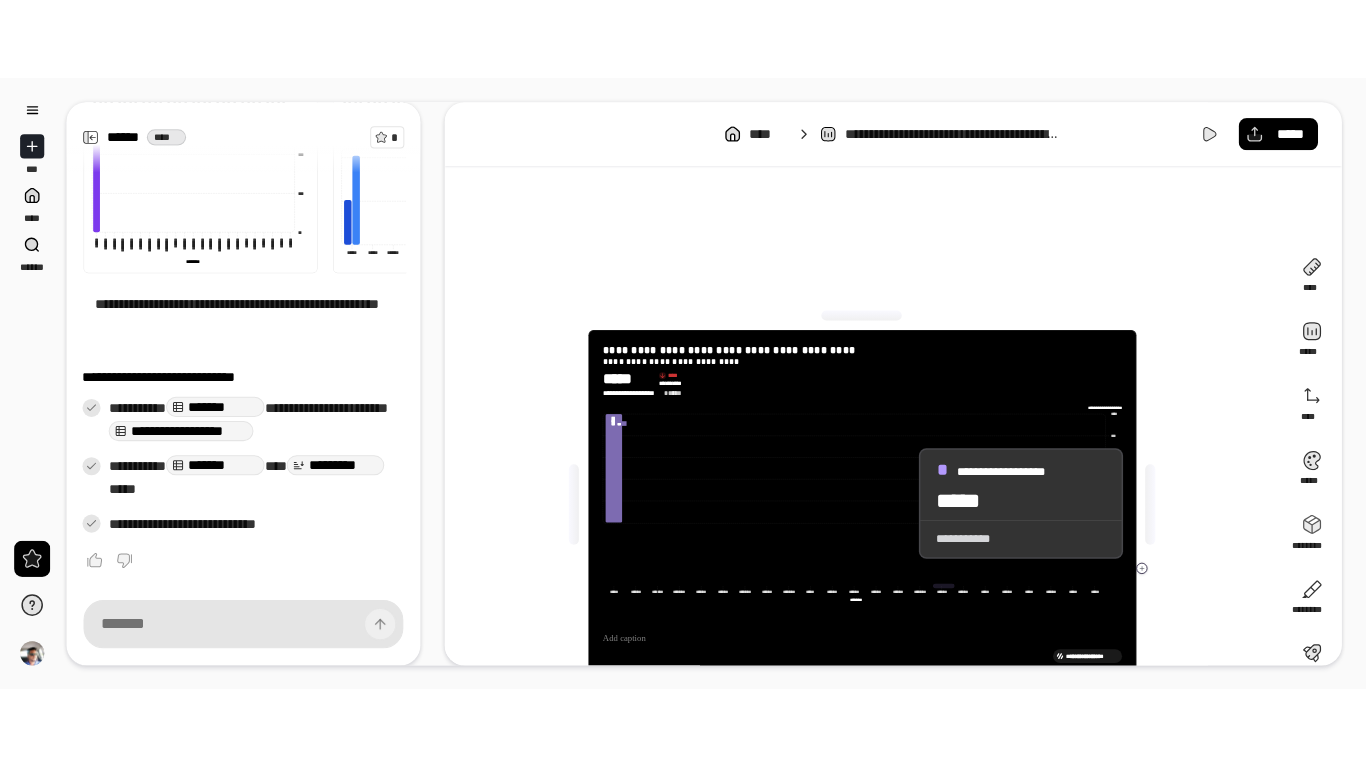 scroll, scrollTop: 85, scrollLeft: 0, axis: vertical 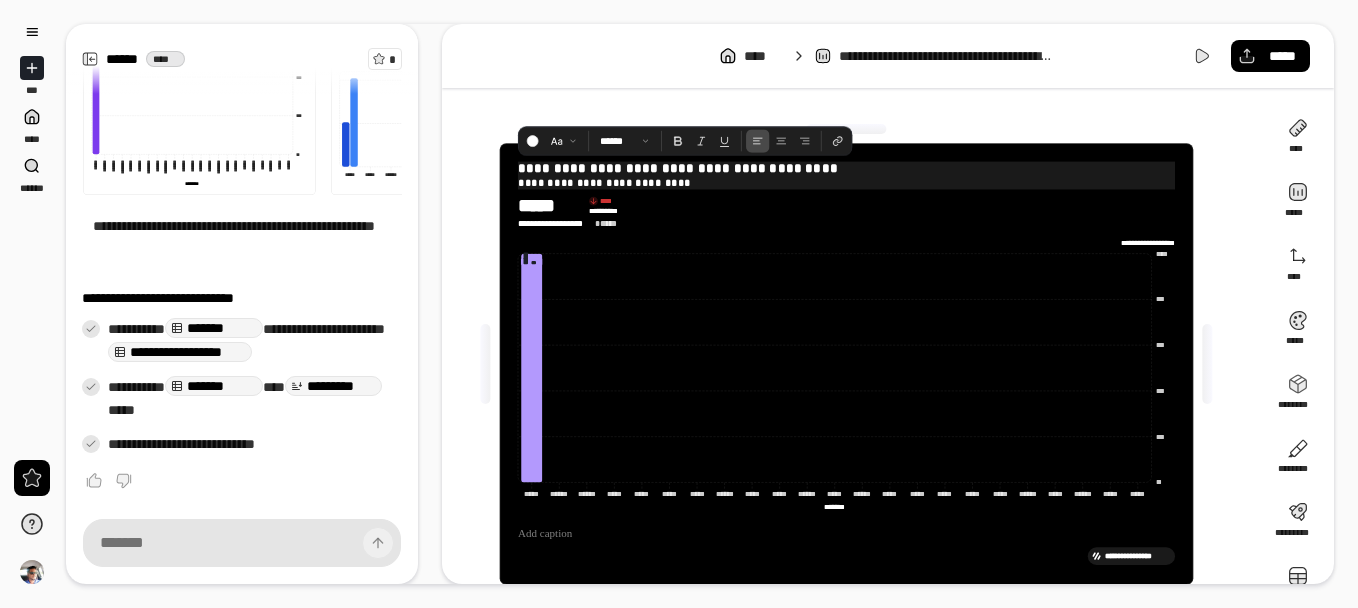 click on "**********" at bounding box center [846, 182] 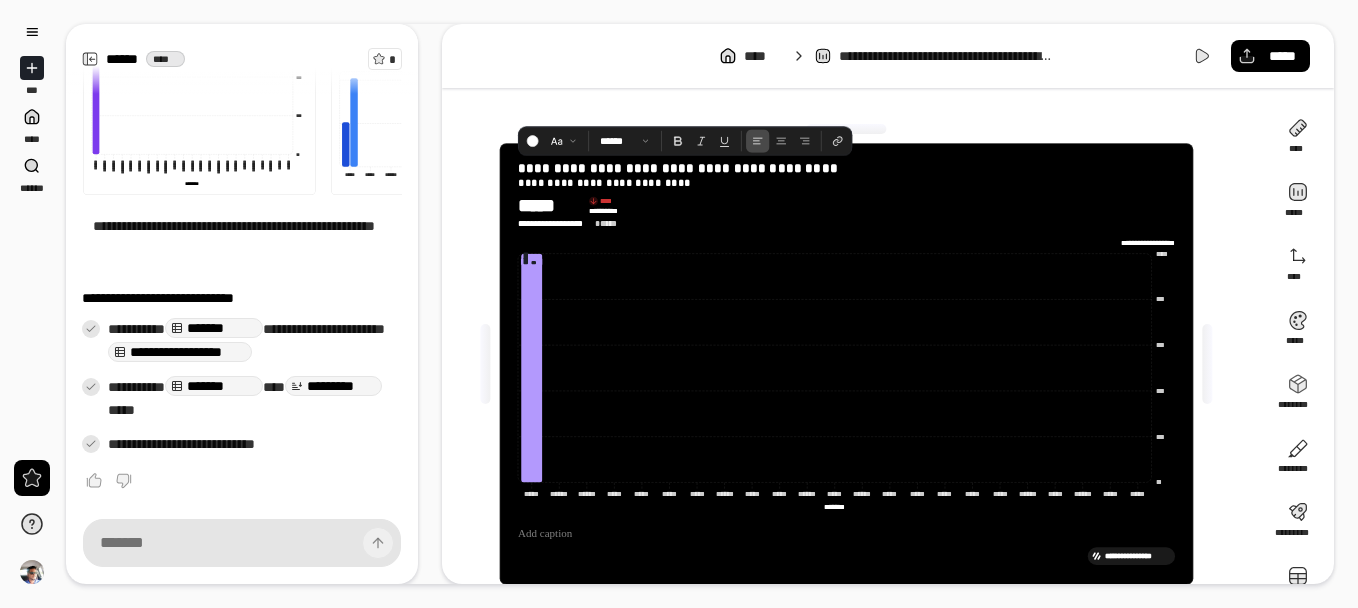 click on "**********" at bounding box center (846, 211) 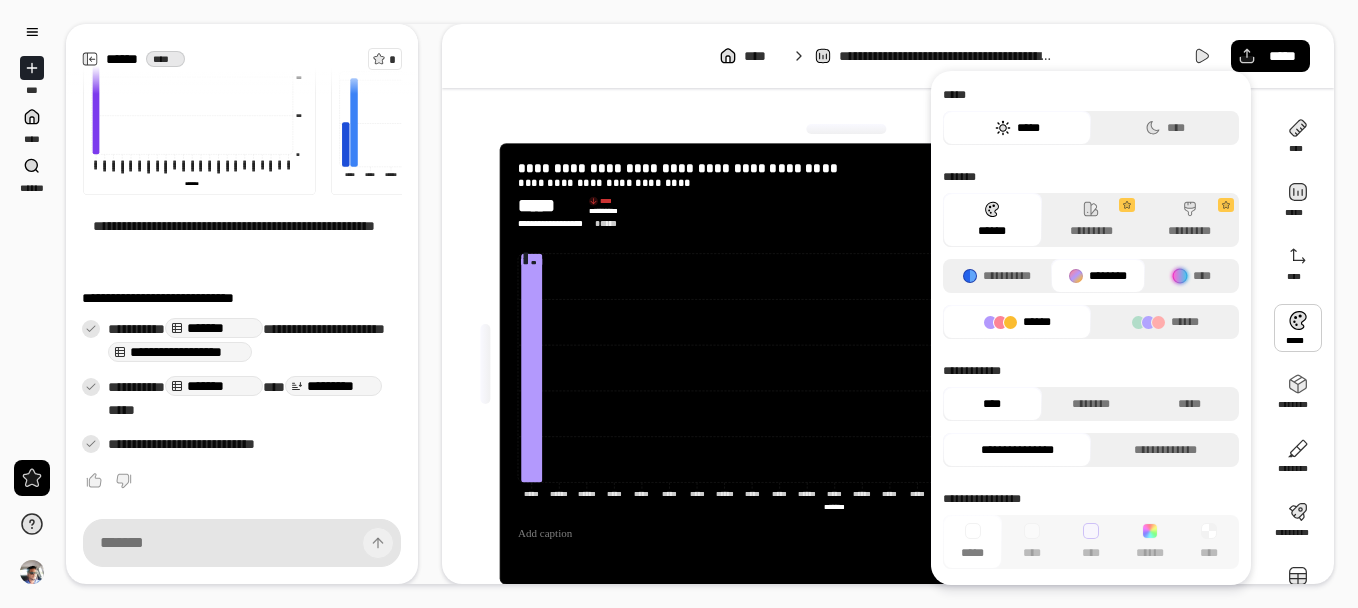 click at bounding box center [1298, 328] 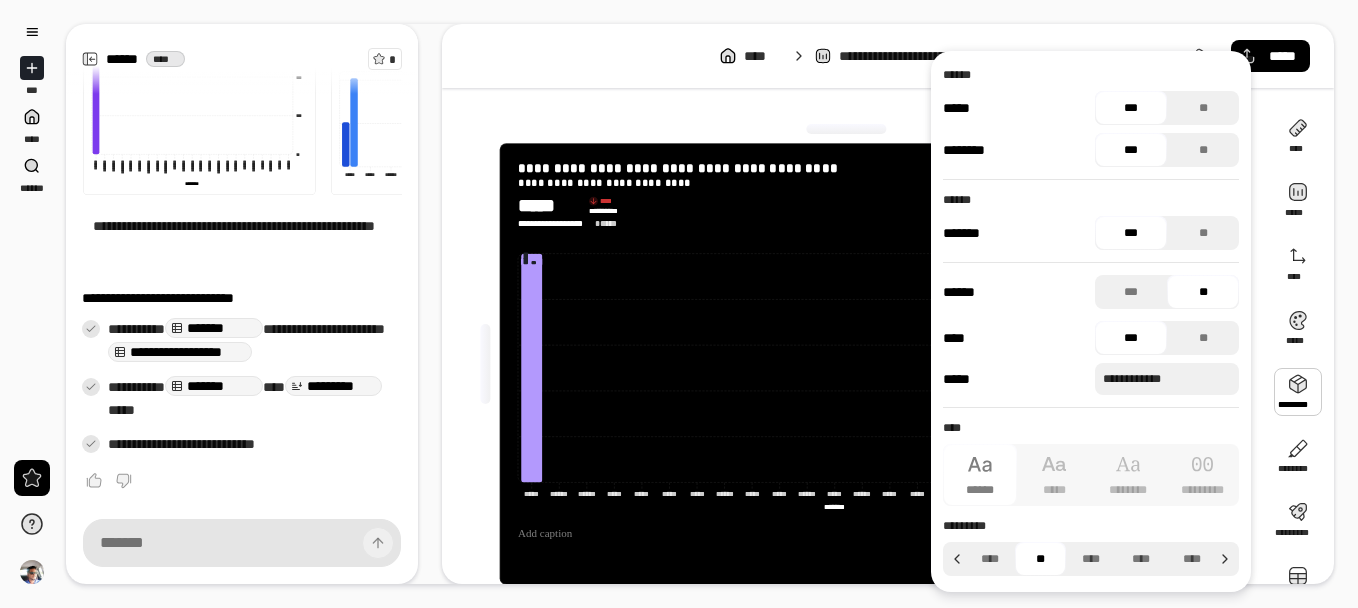 click at bounding box center [1298, 392] 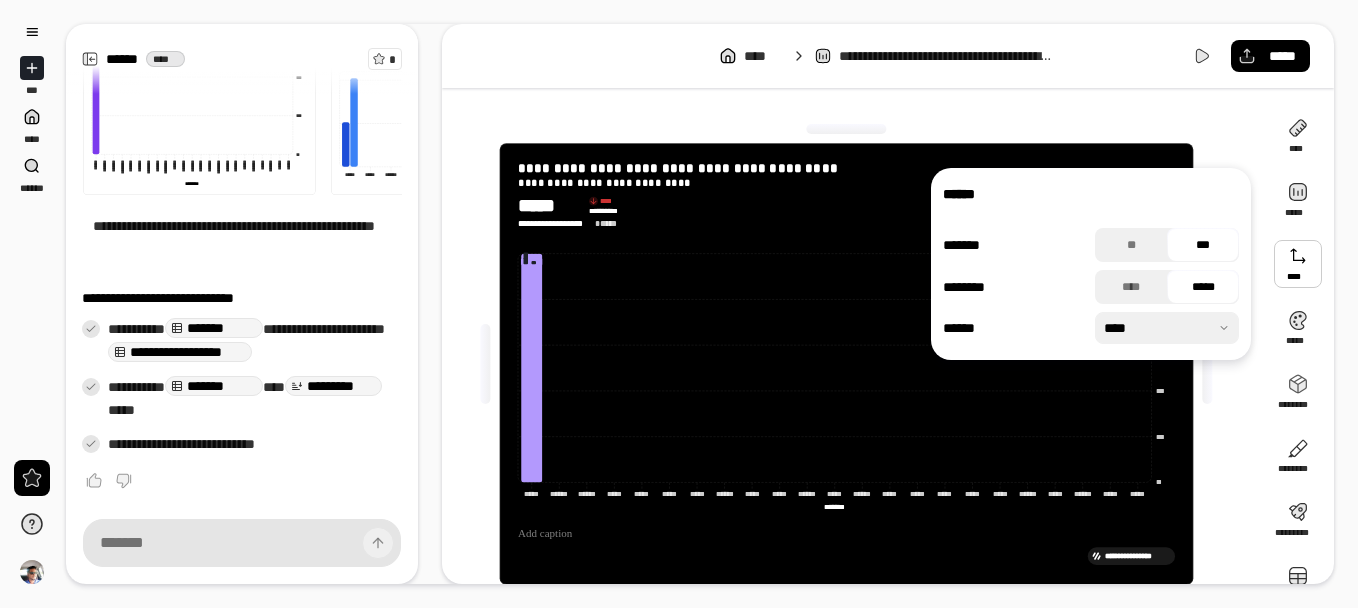 click at bounding box center (1298, 264) 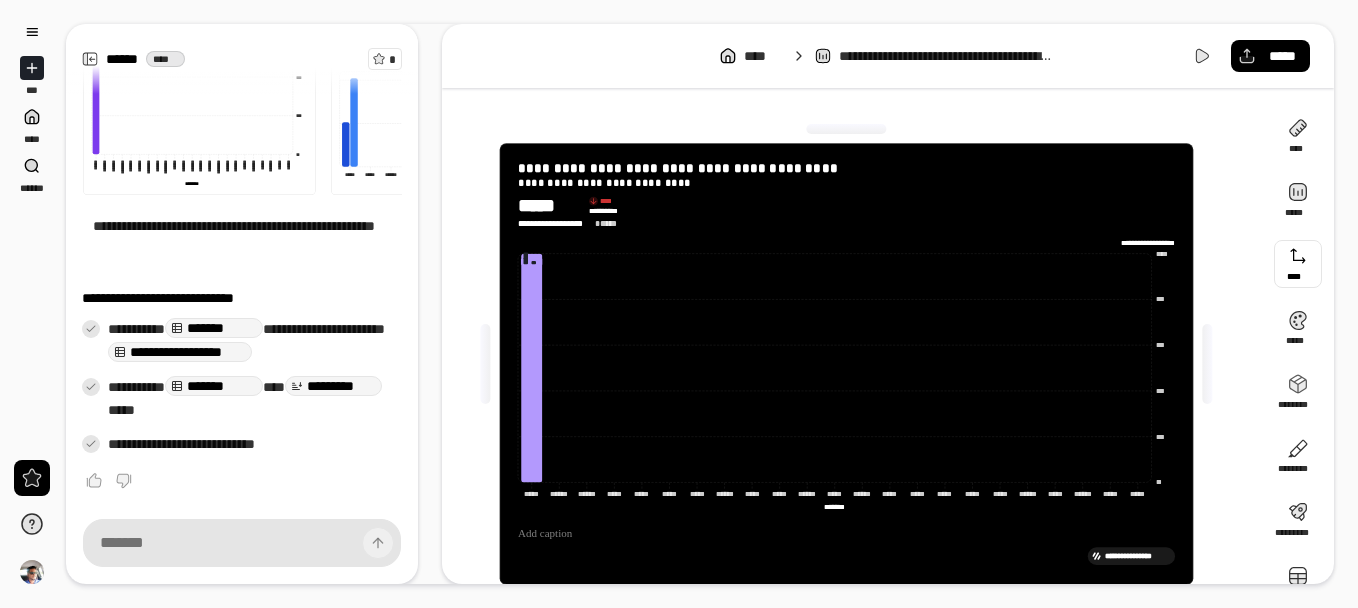 click at bounding box center [1298, 264] 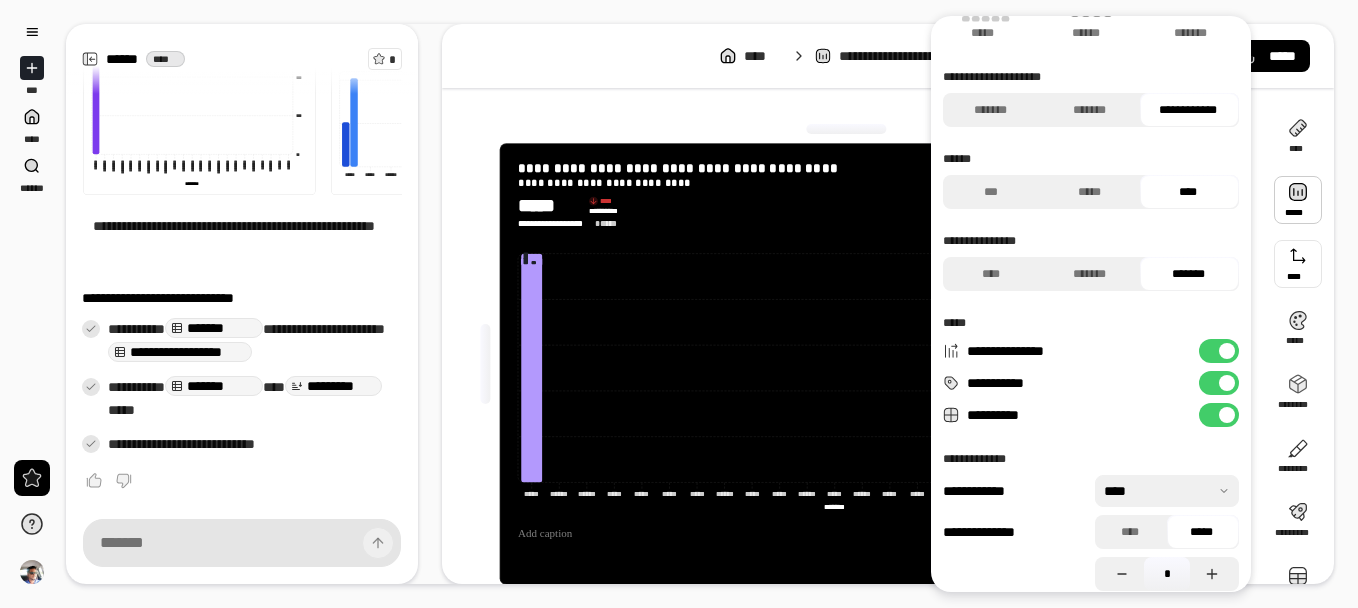 scroll, scrollTop: 211, scrollLeft: 0, axis: vertical 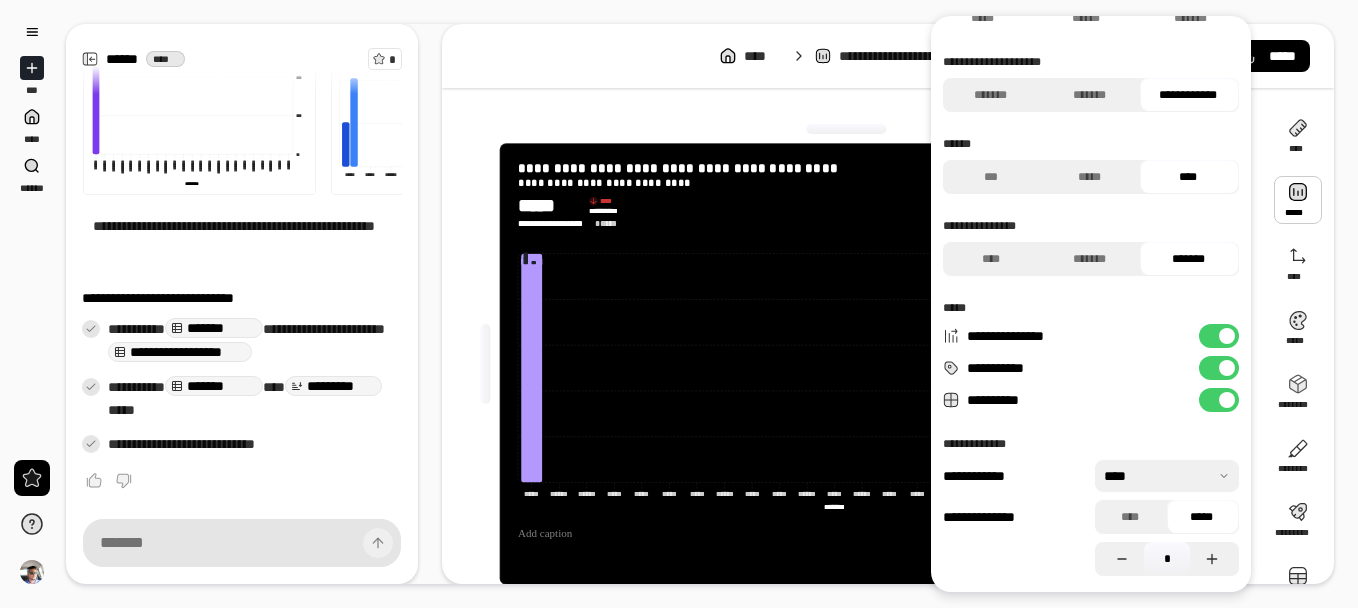 click at bounding box center [1167, 476] 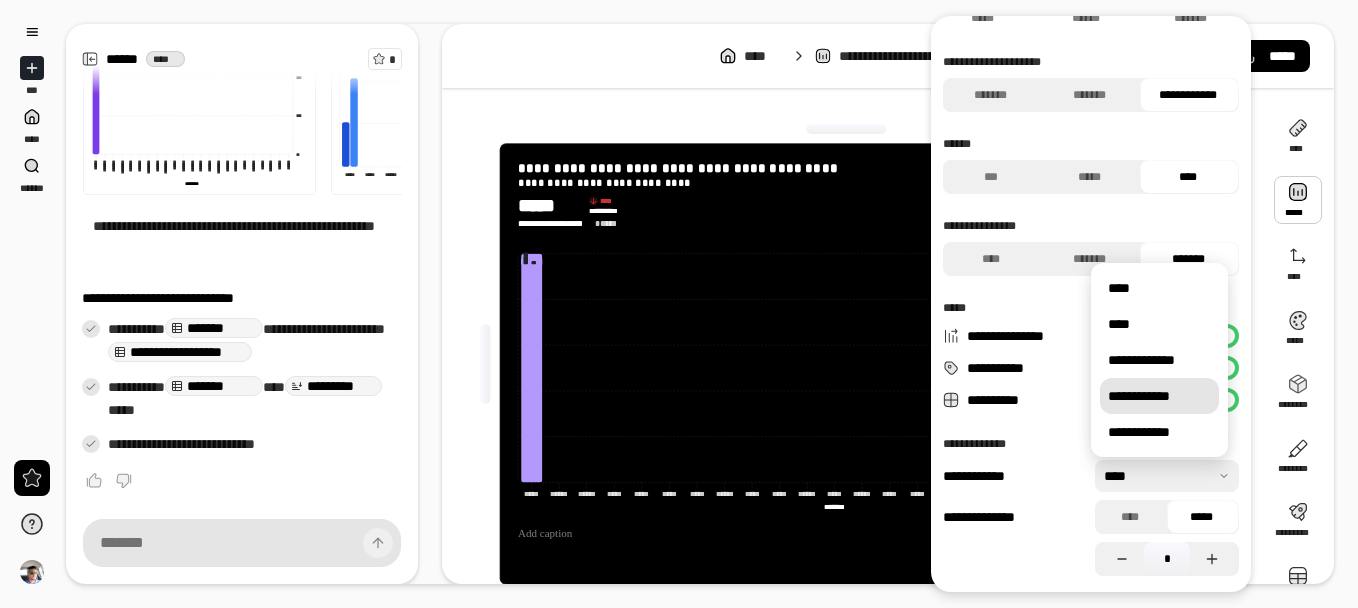 click on "**********" at bounding box center (1159, 396) 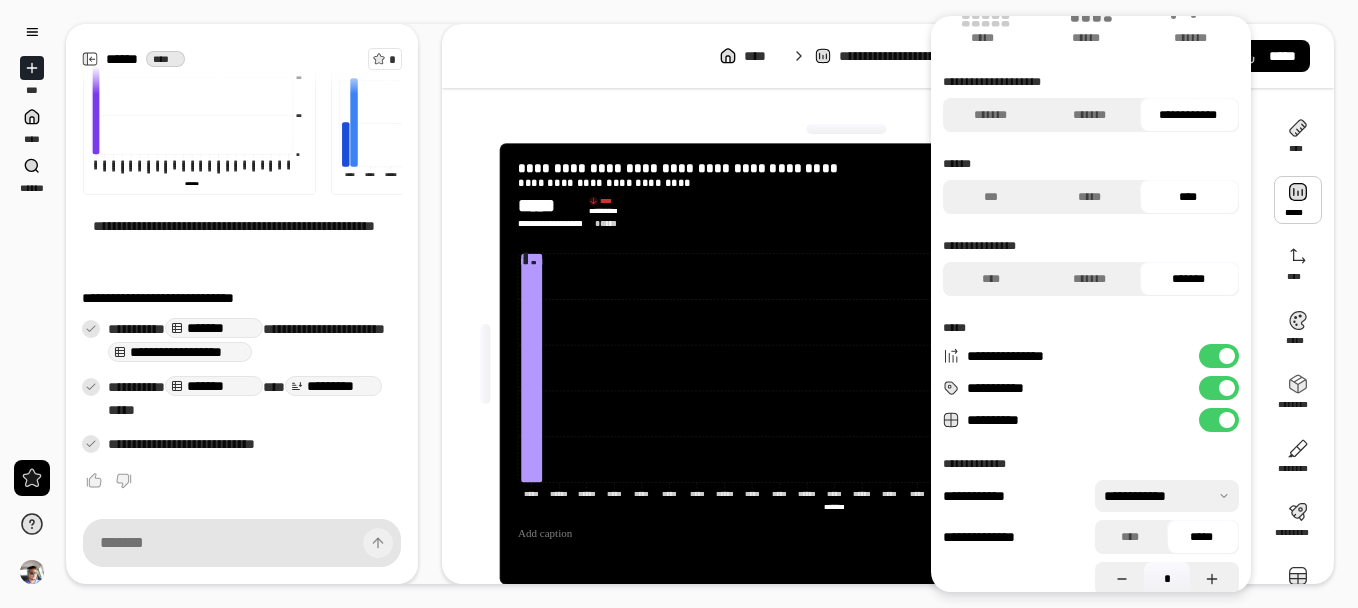 scroll, scrollTop: 211, scrollLeft: 0, axis: vertical 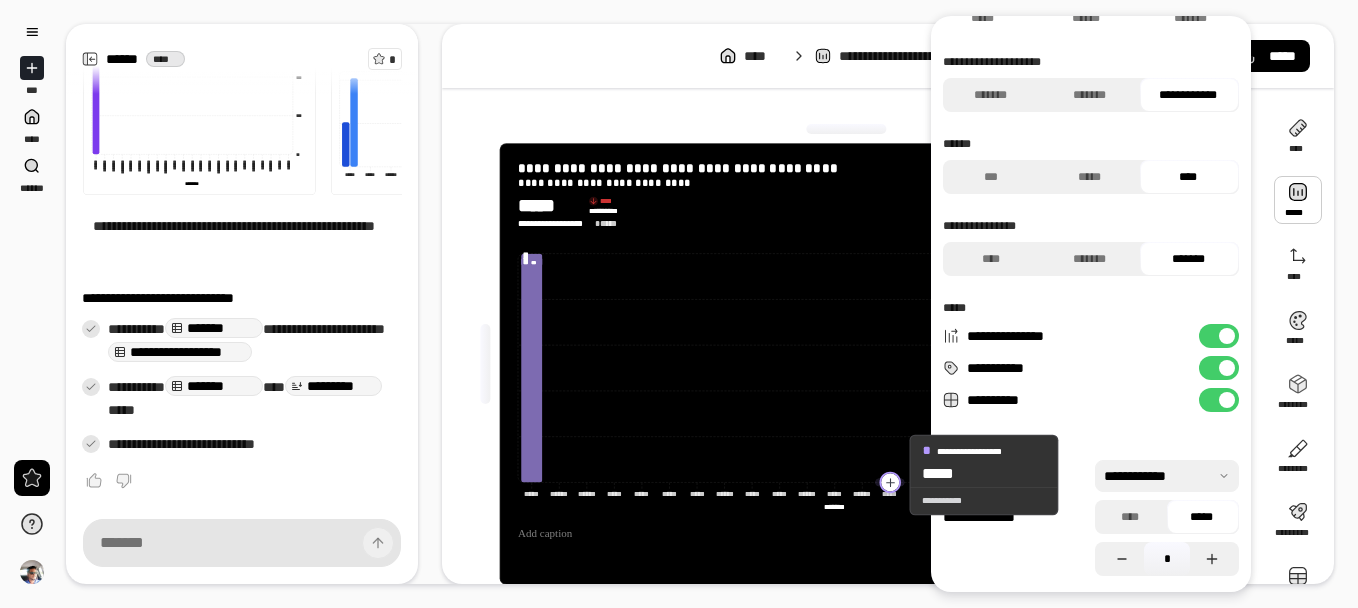 click 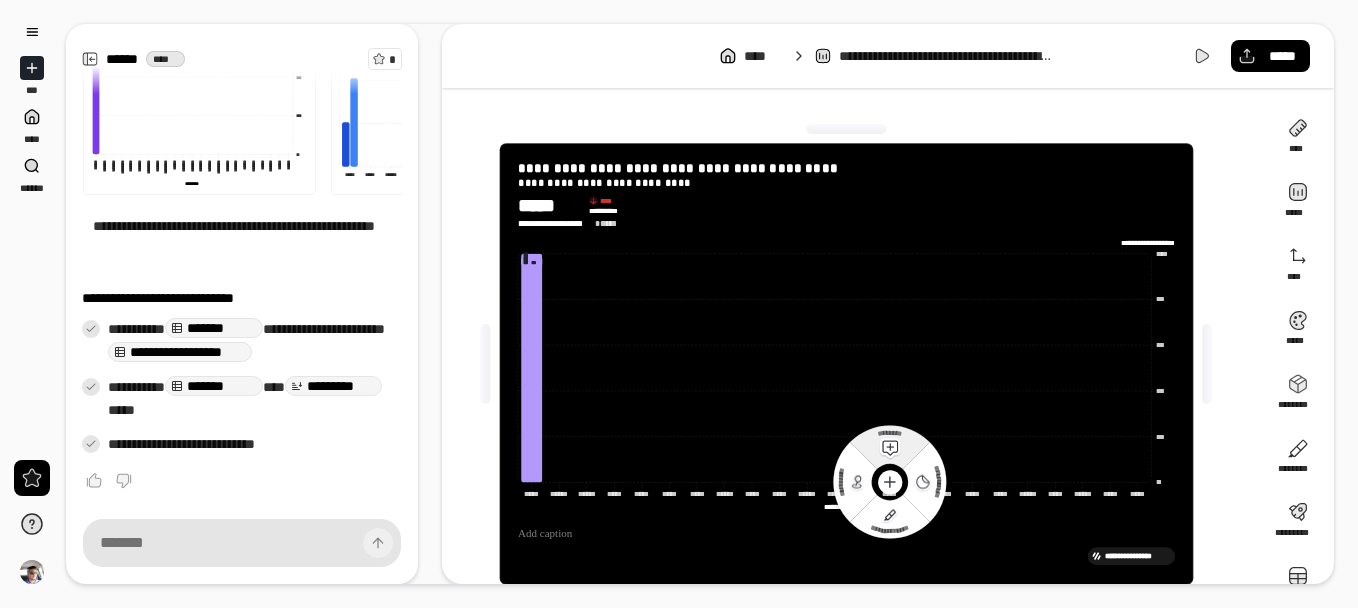 click 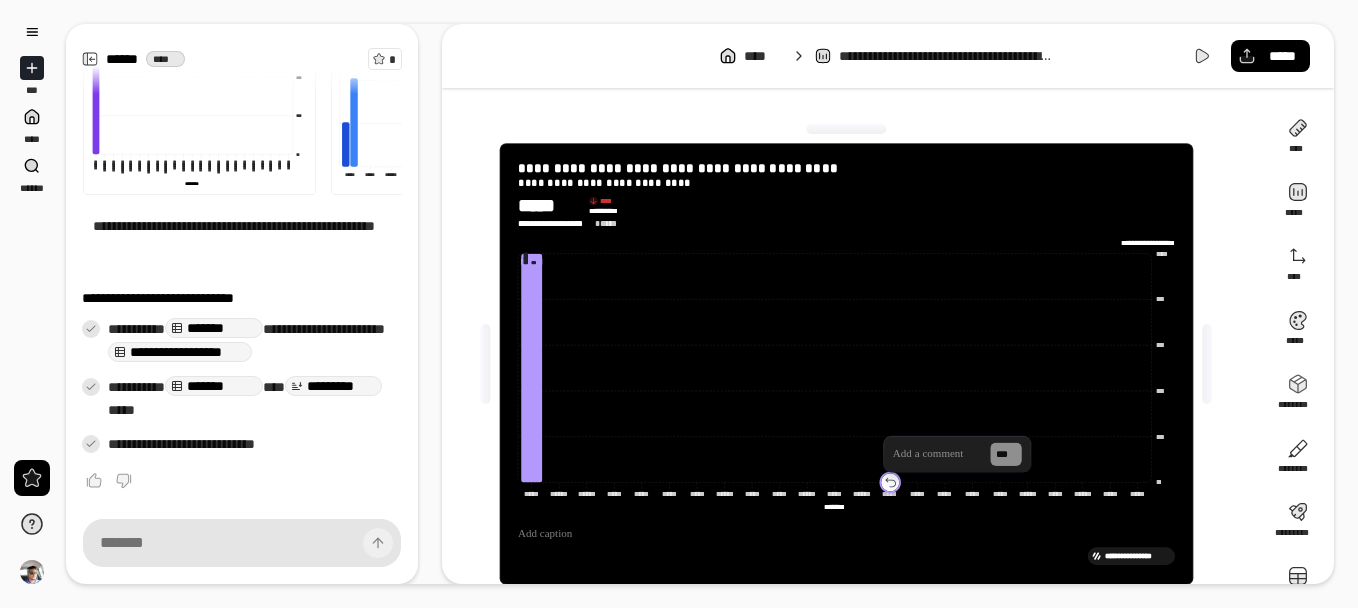 click 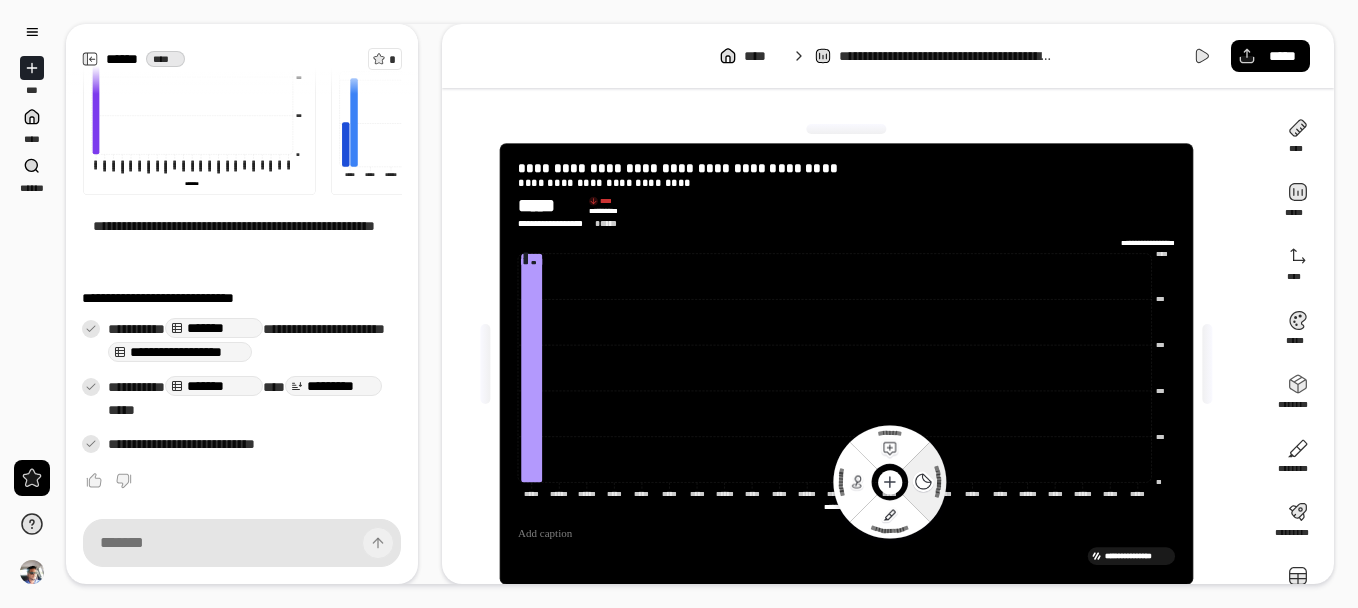click 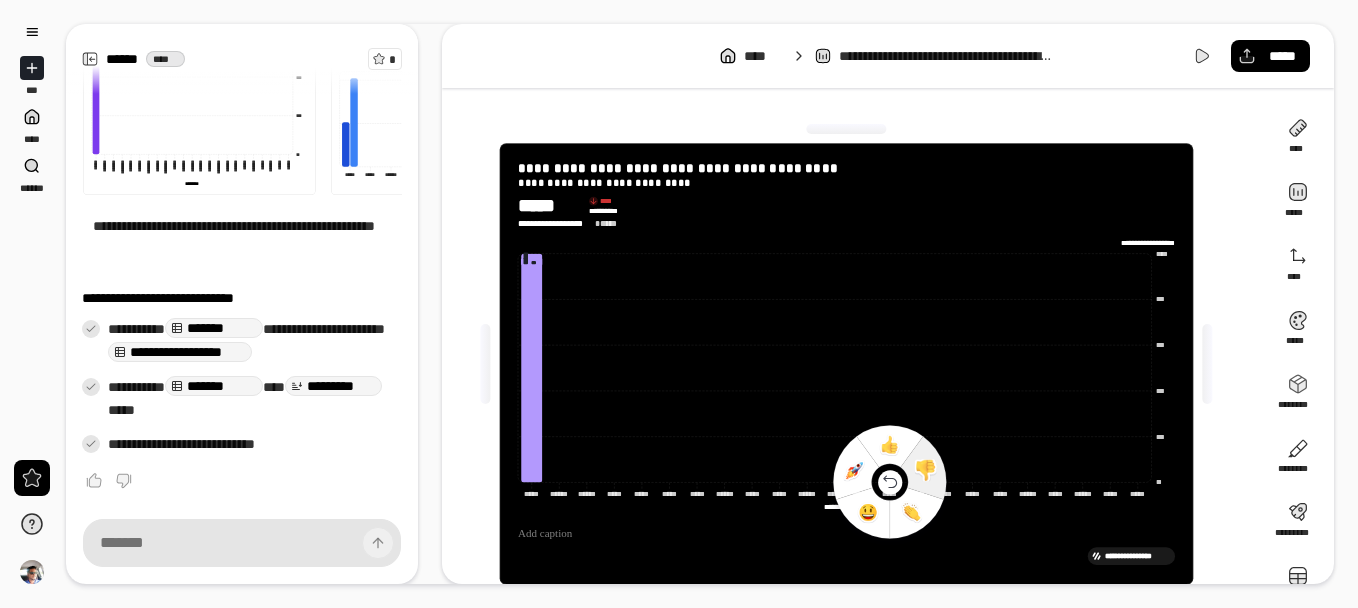 click 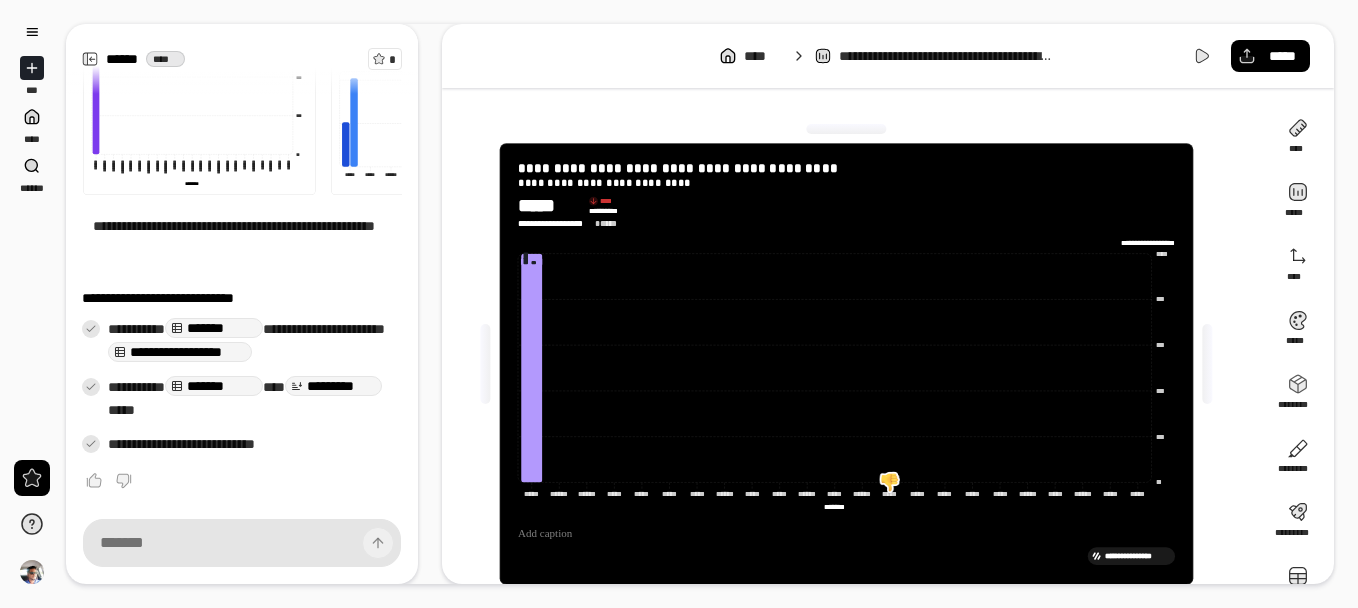 click at bounding box center (889, 482) 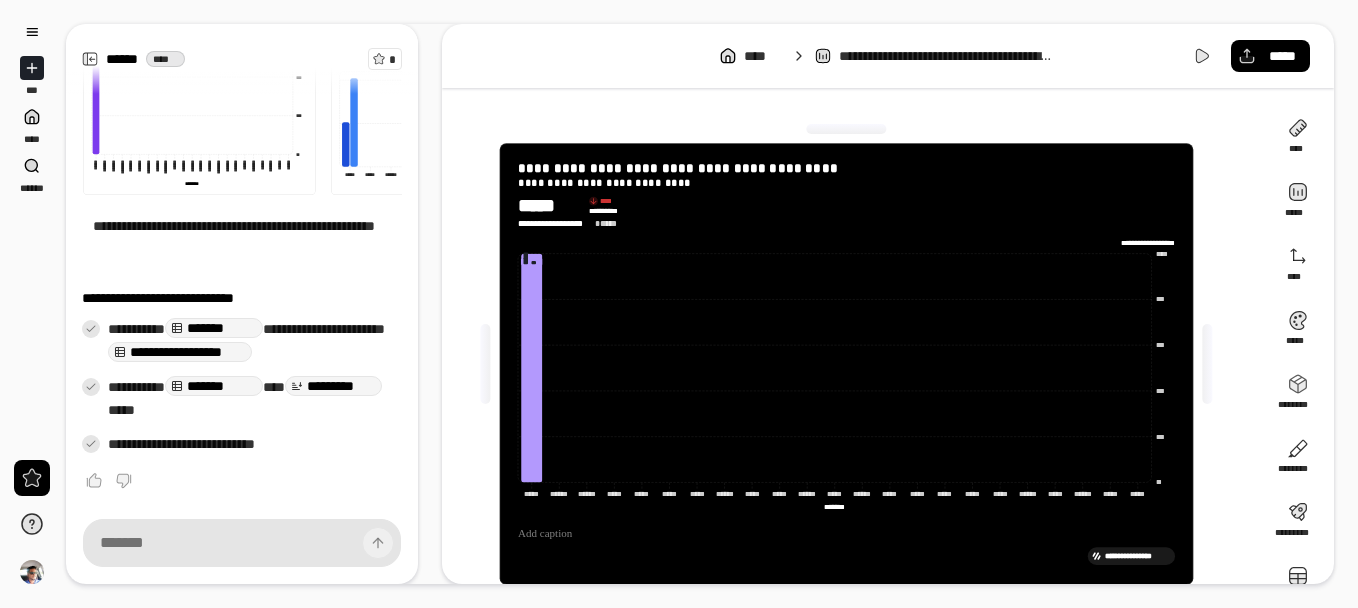 click at bounding box center (846, 533) 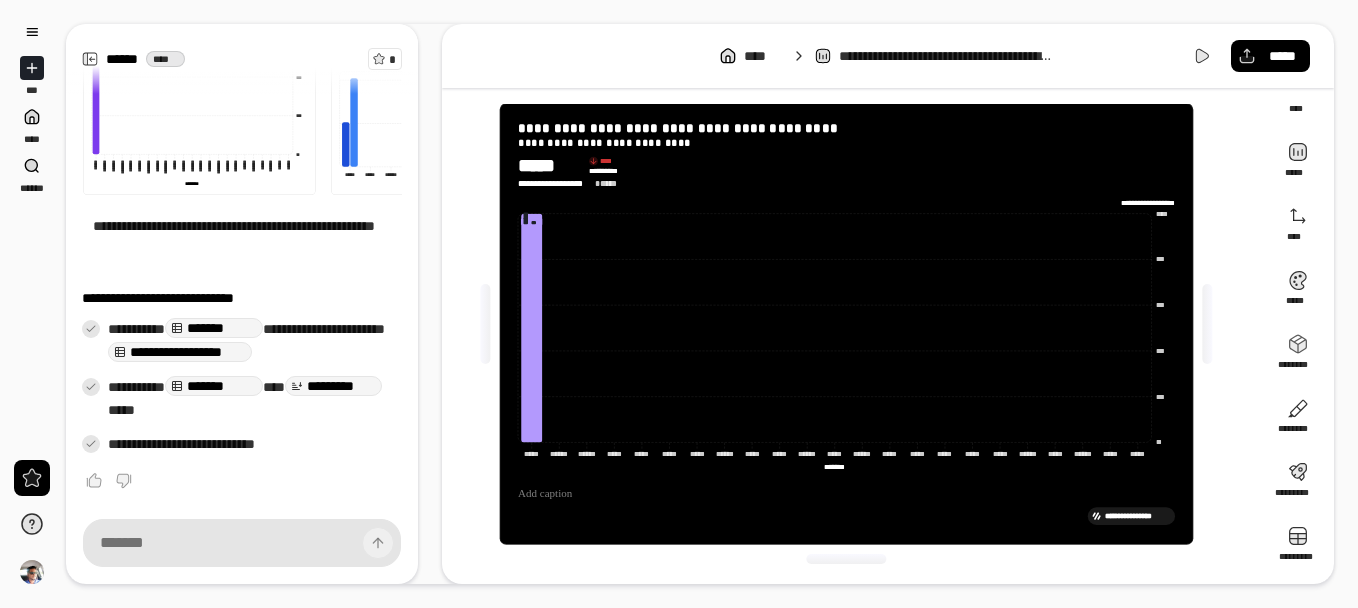 scroll, scrollTop: 0, scrollLeft: 0, axis: both 